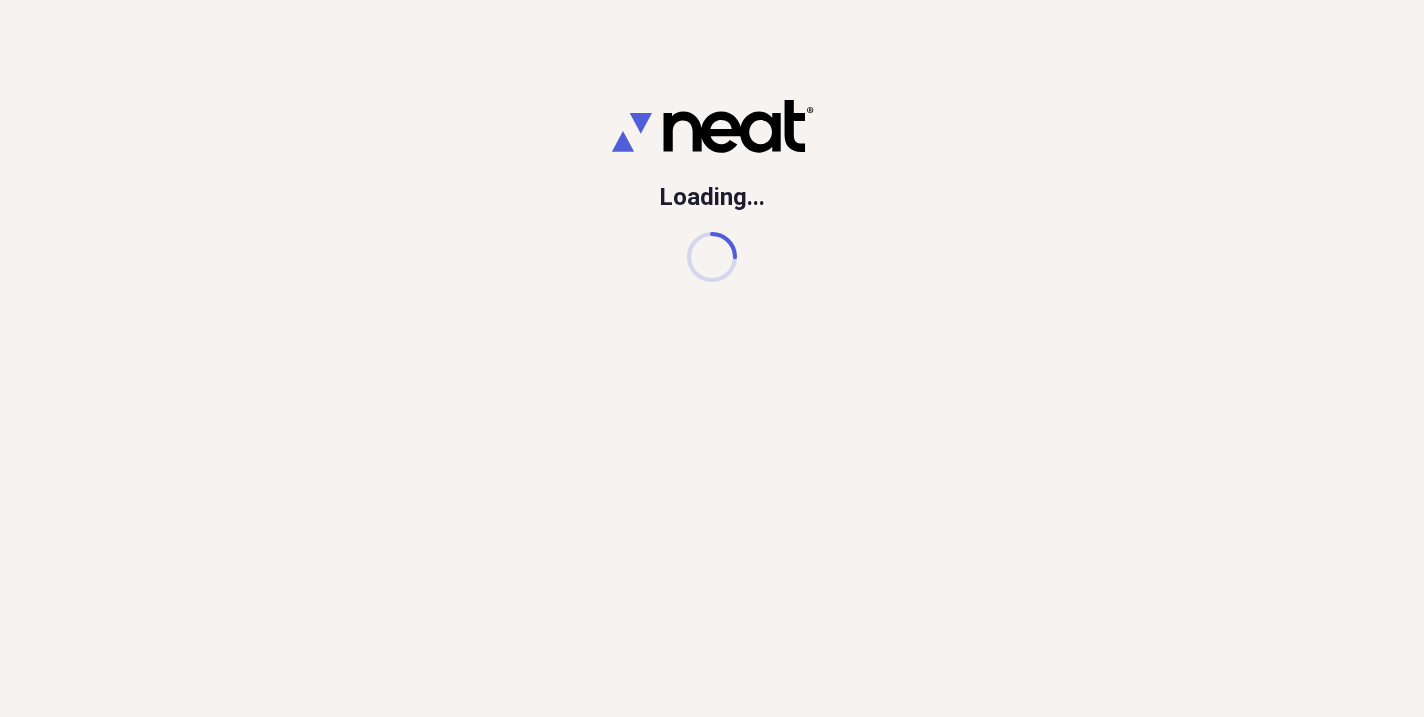 scroll, scrollTop: 0, scrollLeft: 0, axis: both 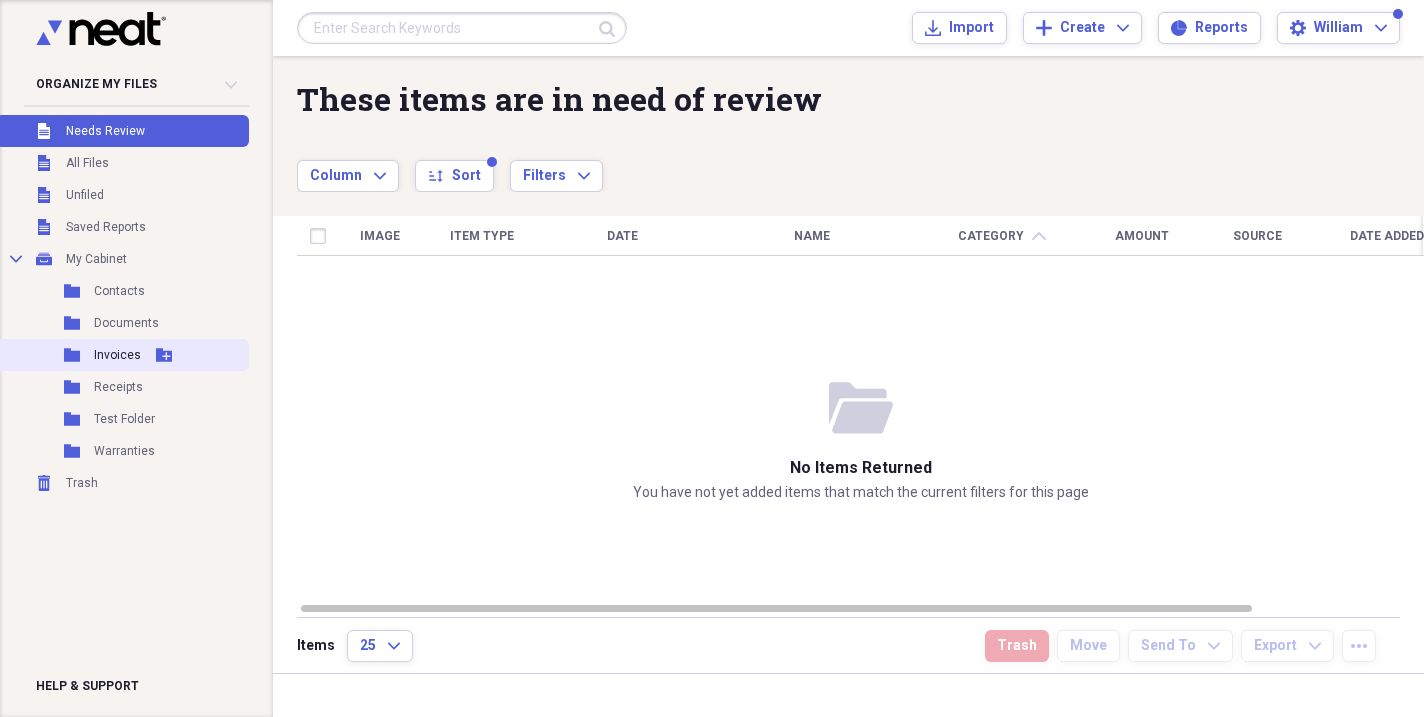 click on "Invoices" at bounding box center [117, 355] 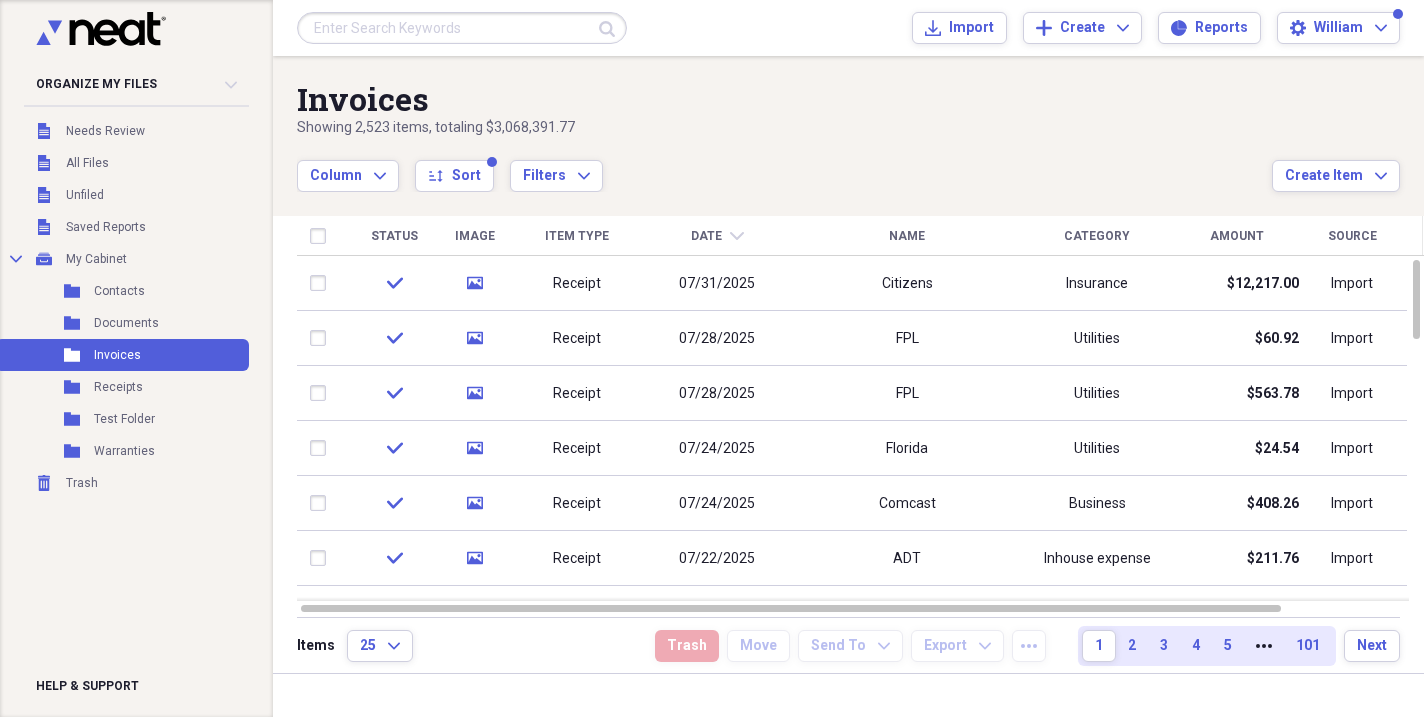 click on "07/28/2025" at bounding box center (717, 394) 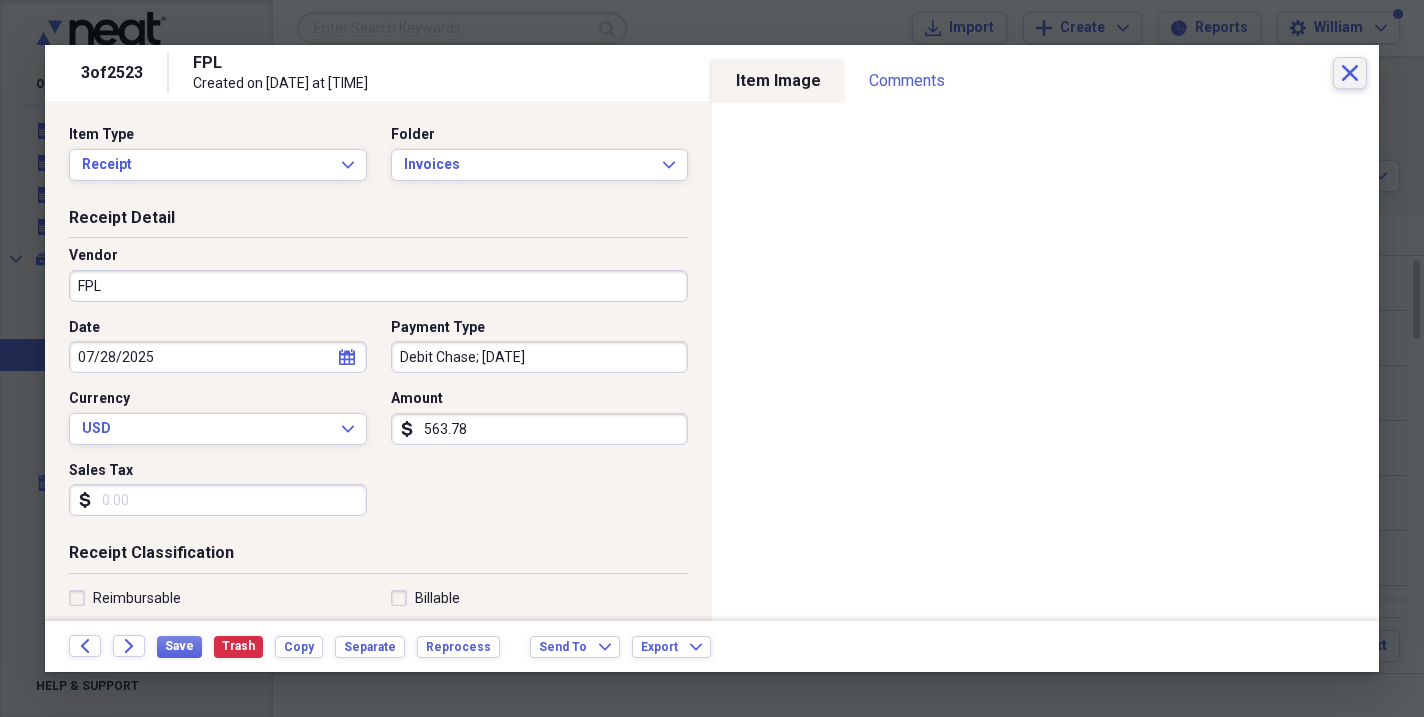 click on "Close" at bounding box center (1350, 73) 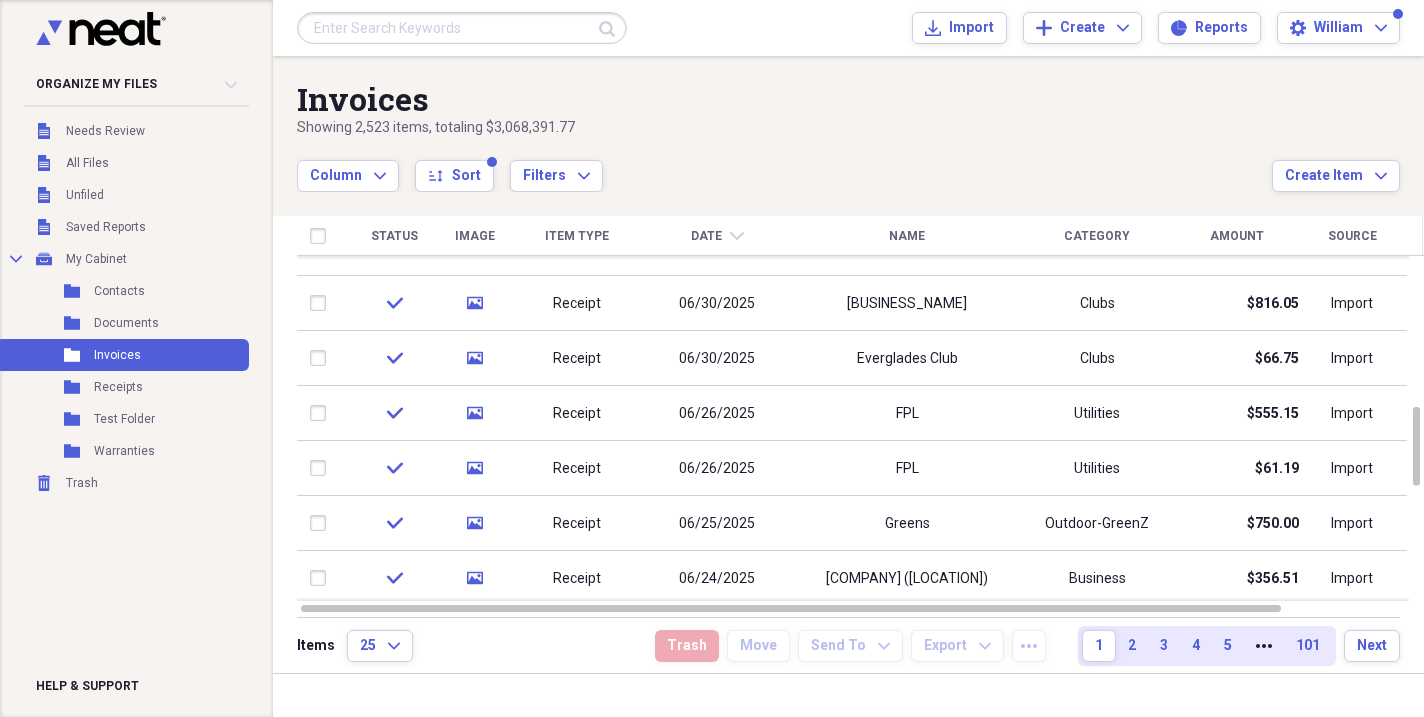 click on "FPL" at bounding box center [907, 468] 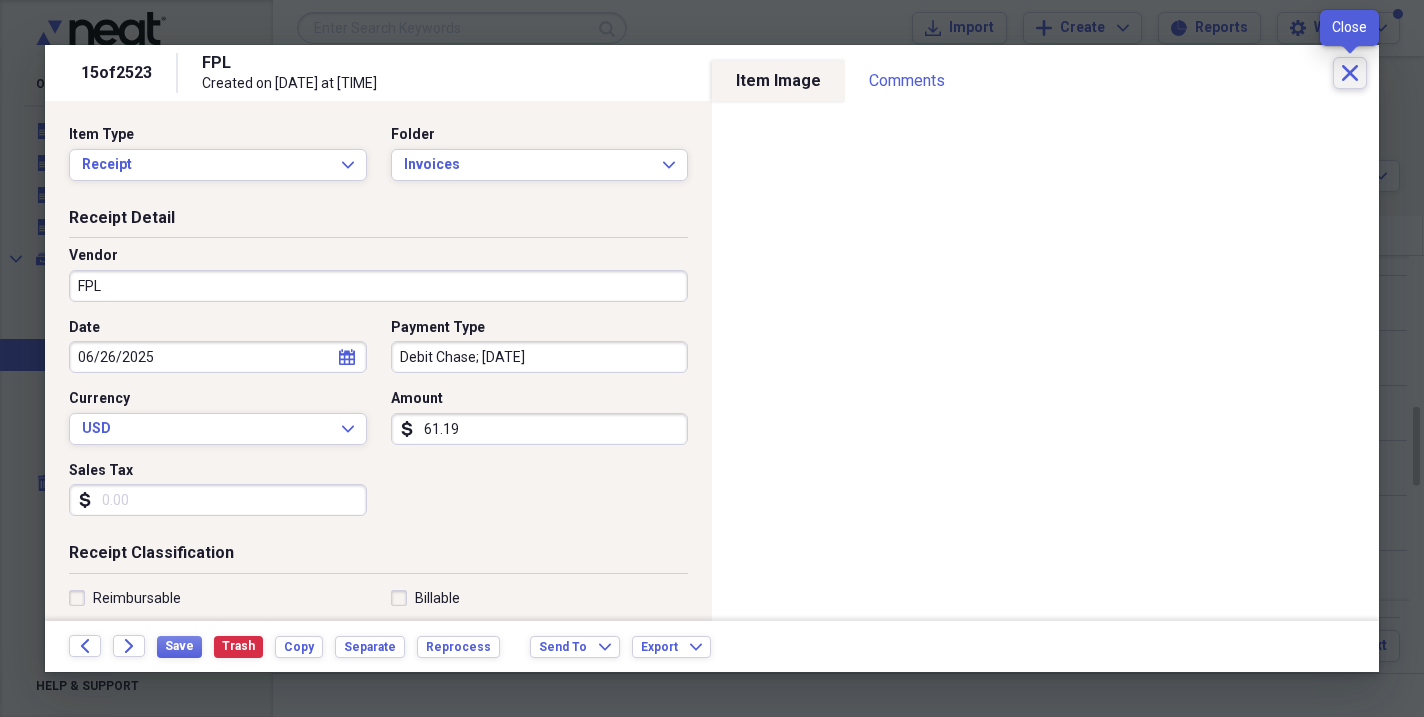 click on "Close" 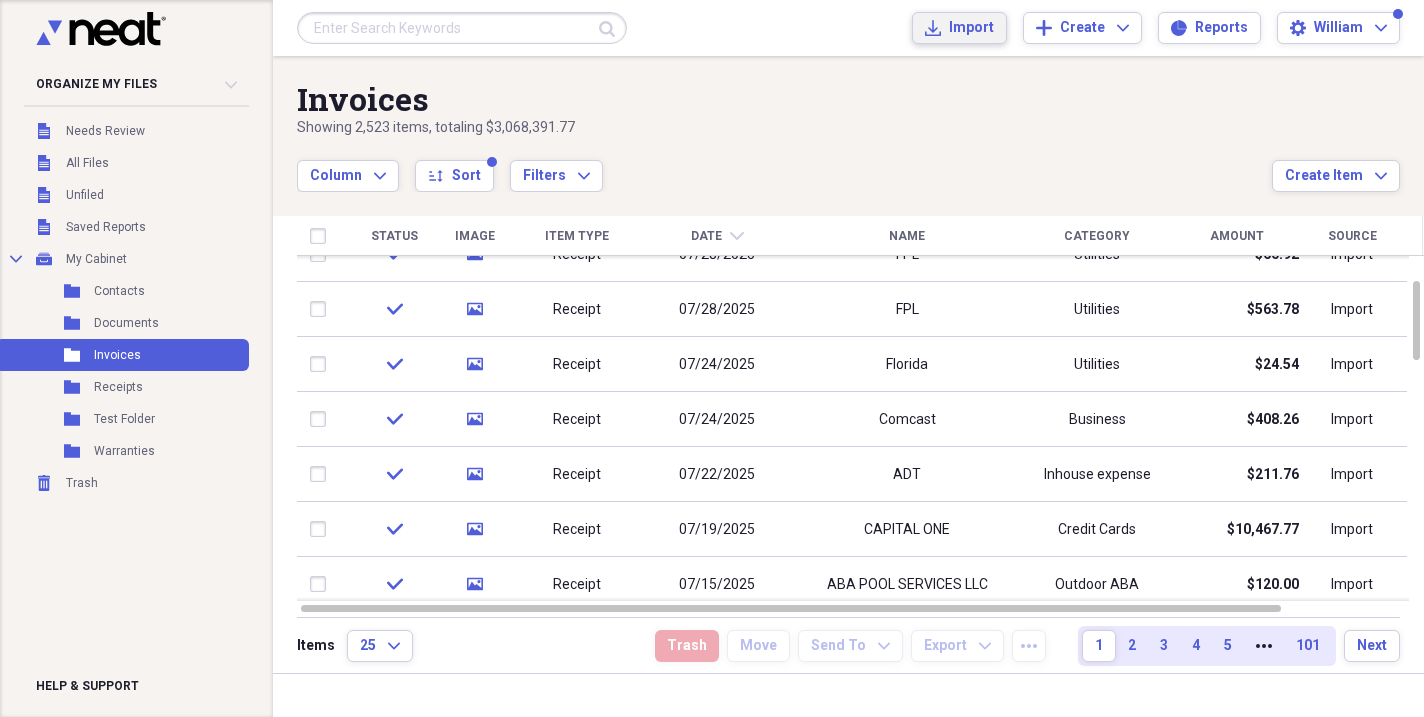 click on "Import" at bounding box center [971, 28] 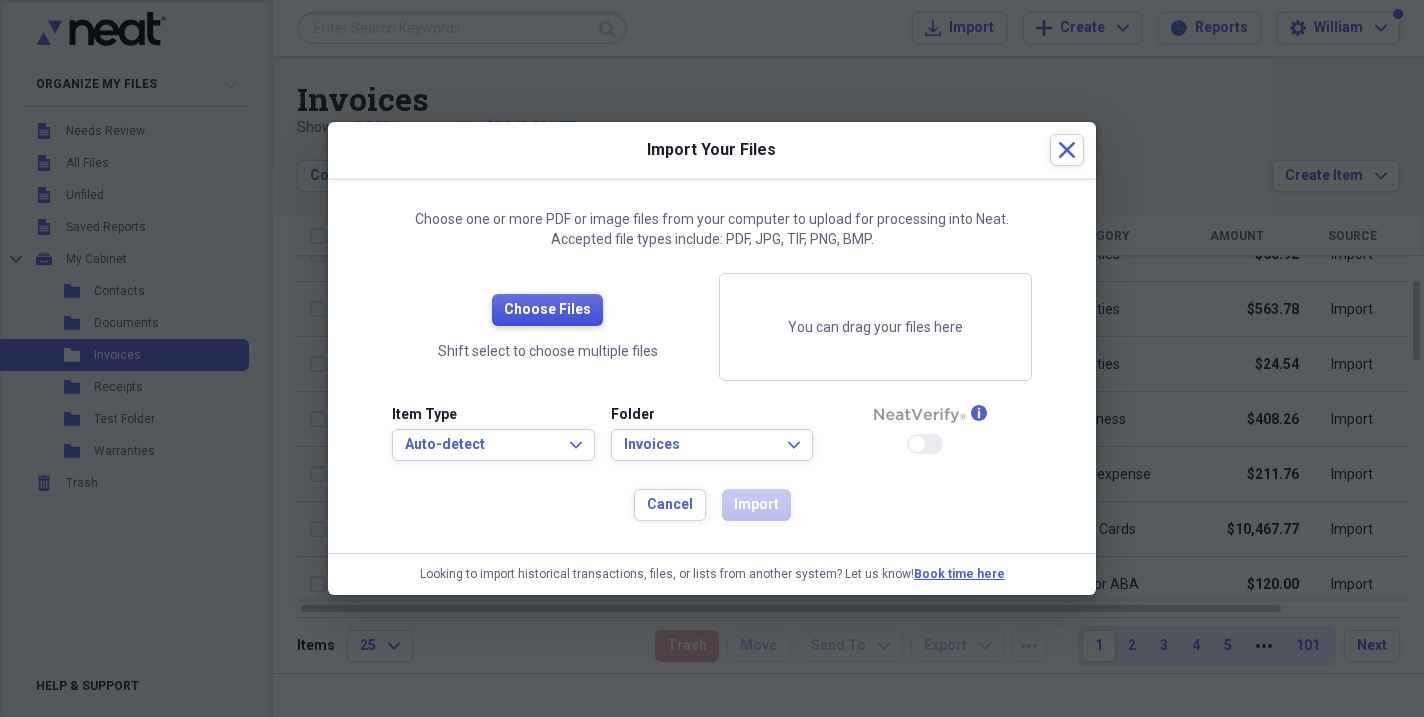 click on "Choose Files" at bounding box center [547, 310] 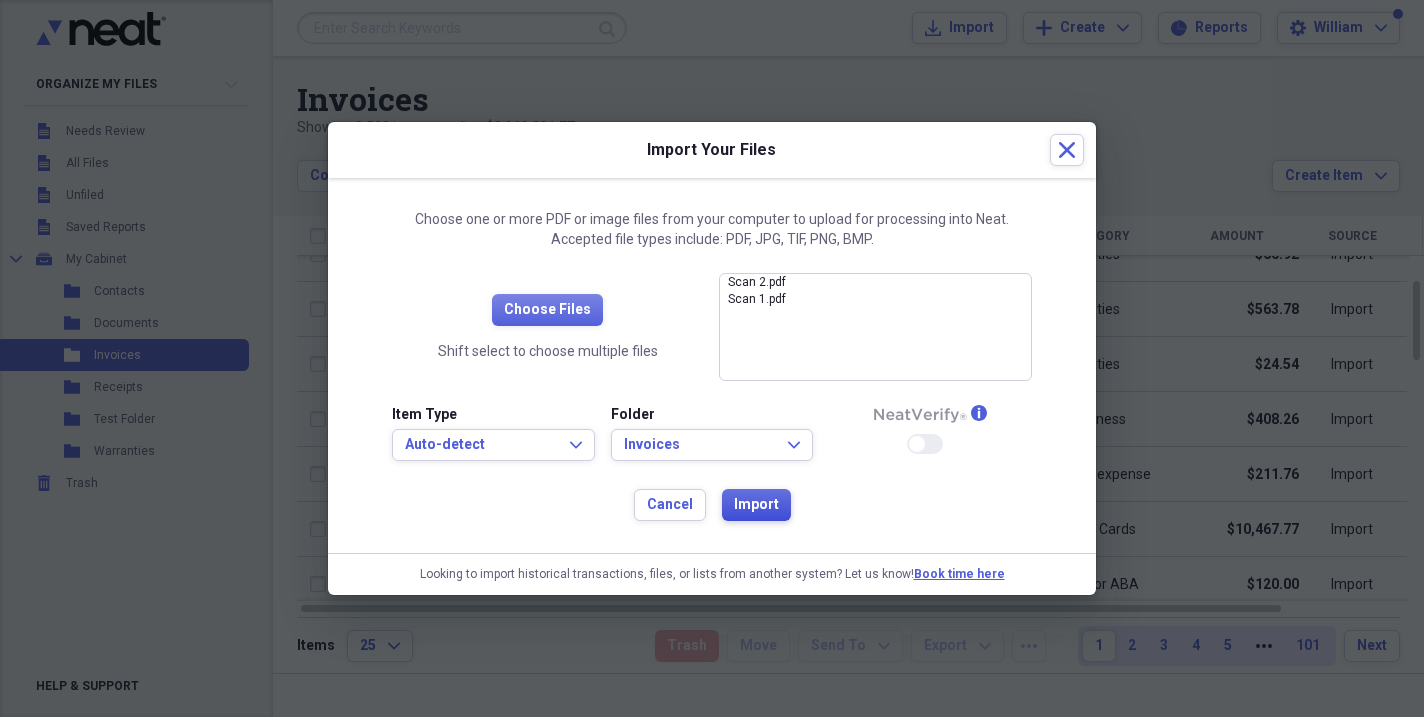 click on "Import" at bounding box center [756, 505] 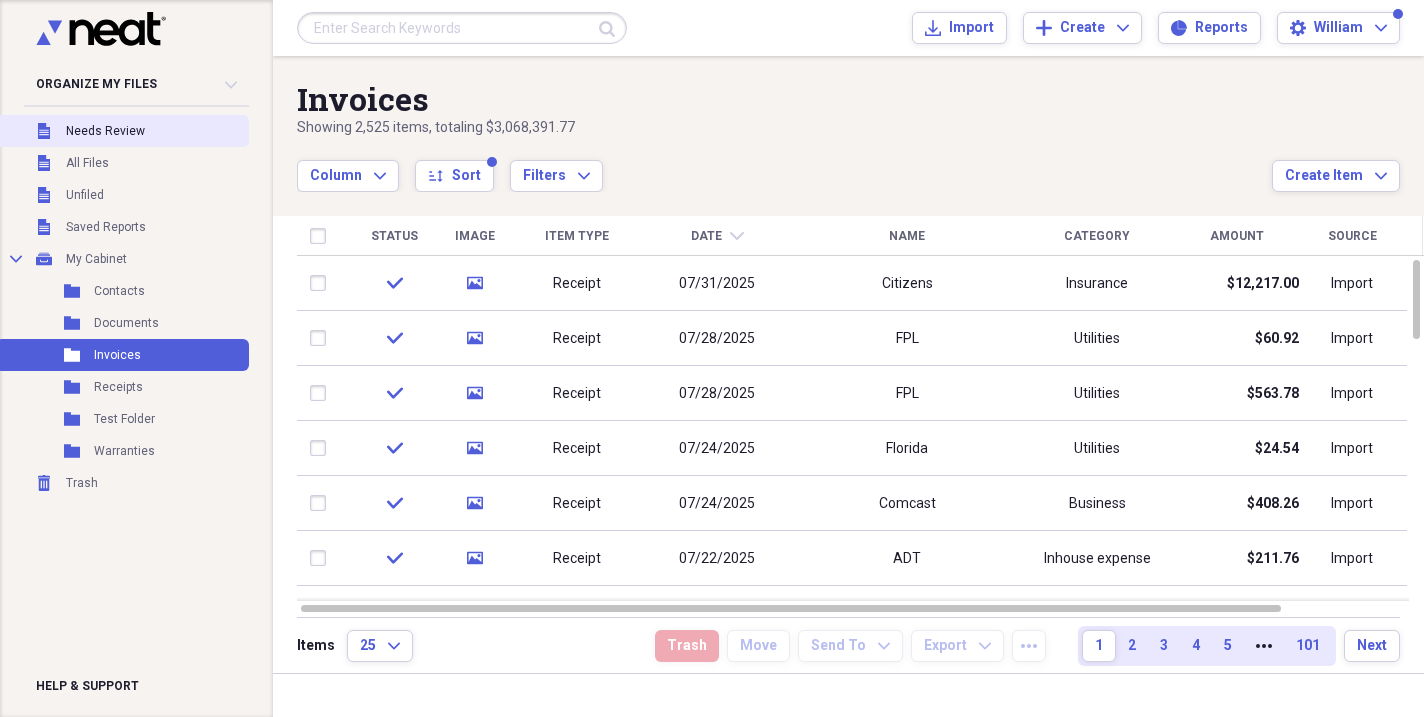 click 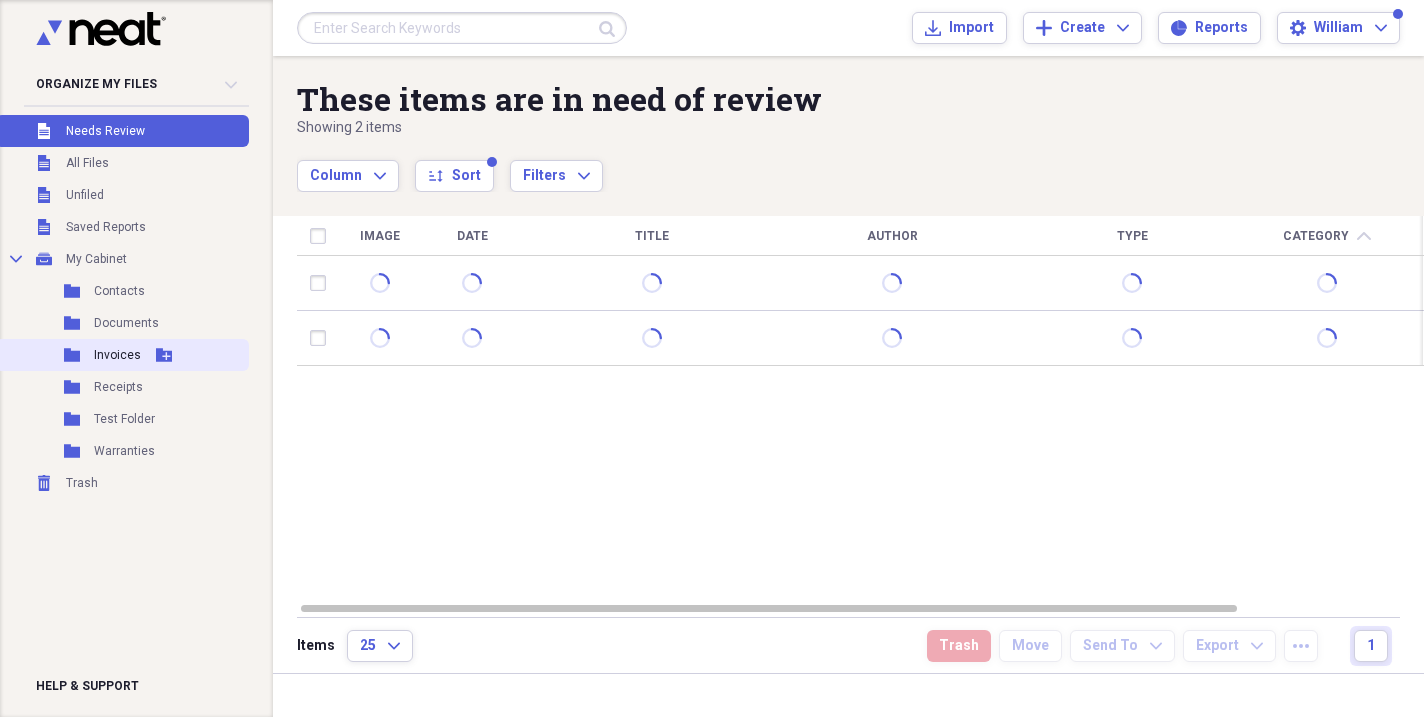 click on "Invoices" at bounding box center [117, 355] 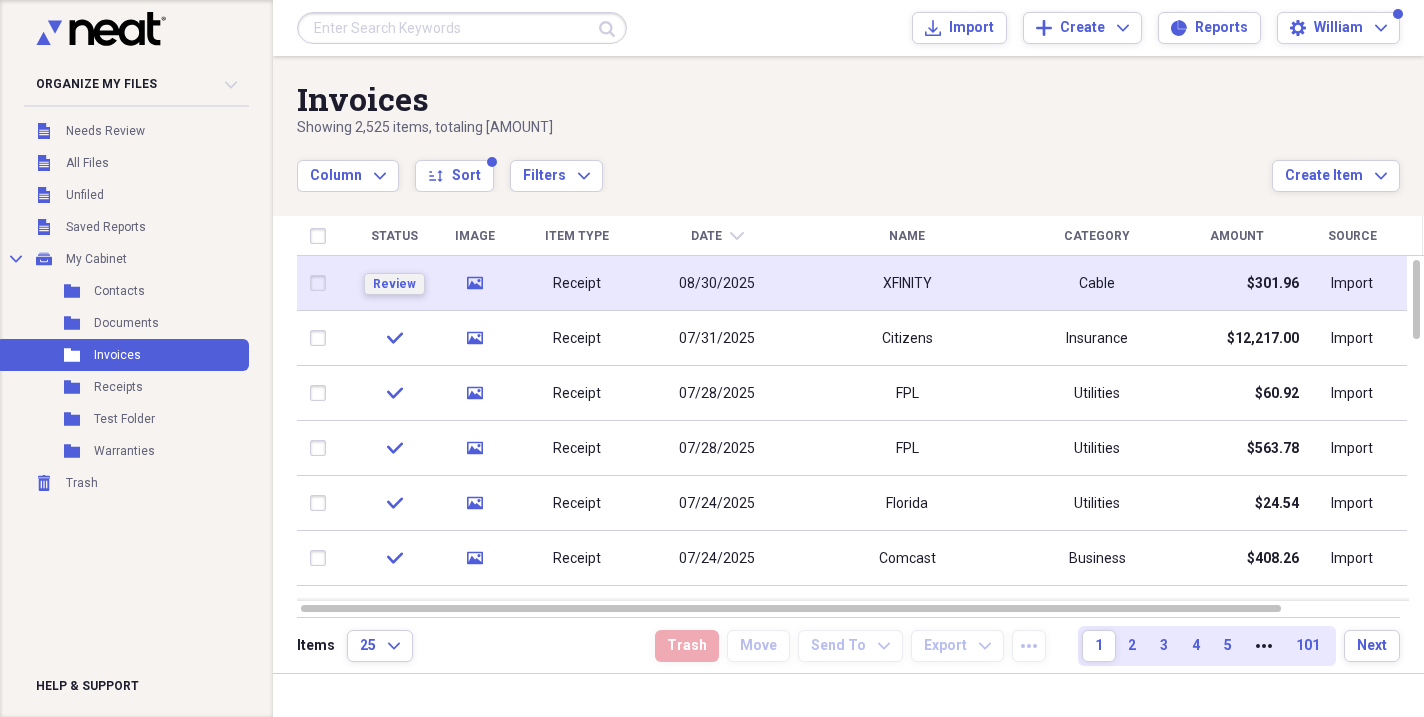 click on "Review" at bounding box center [394, 284] 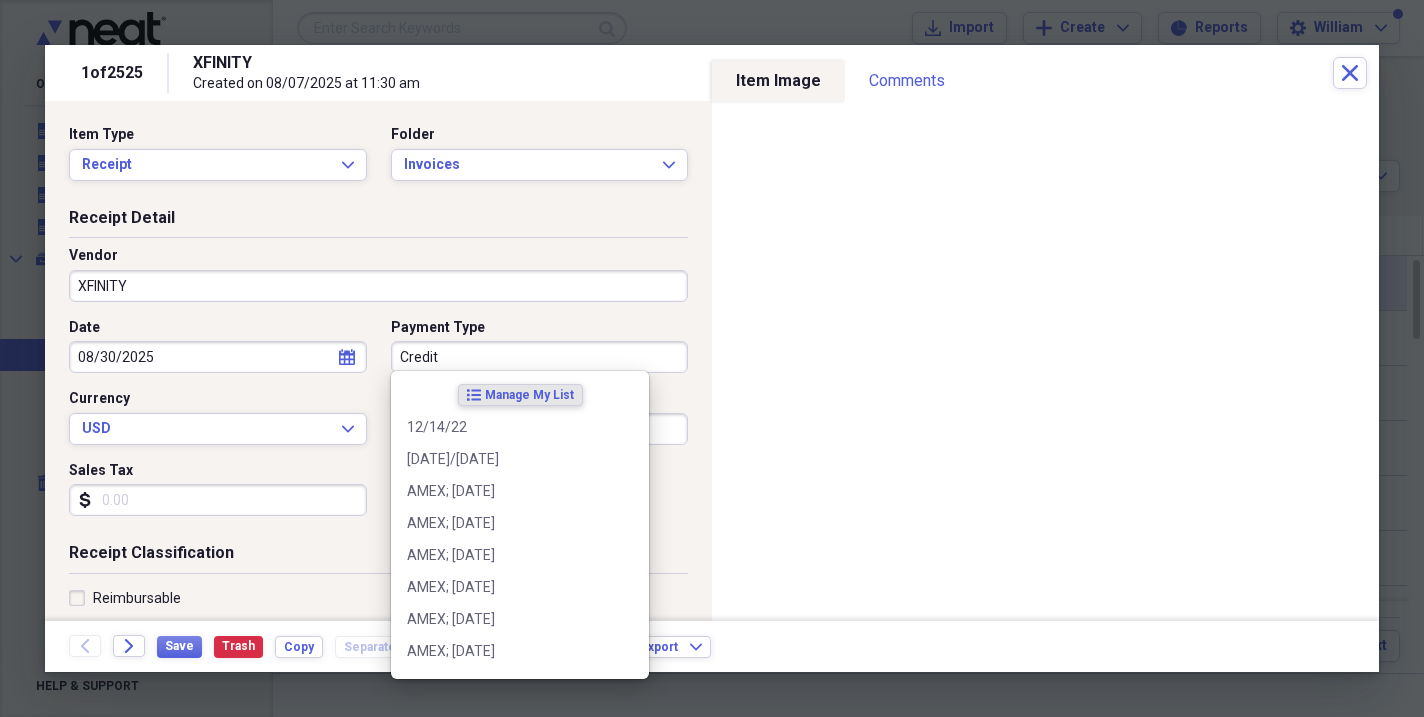 click on "Credit" at bounding box center [540, 357] 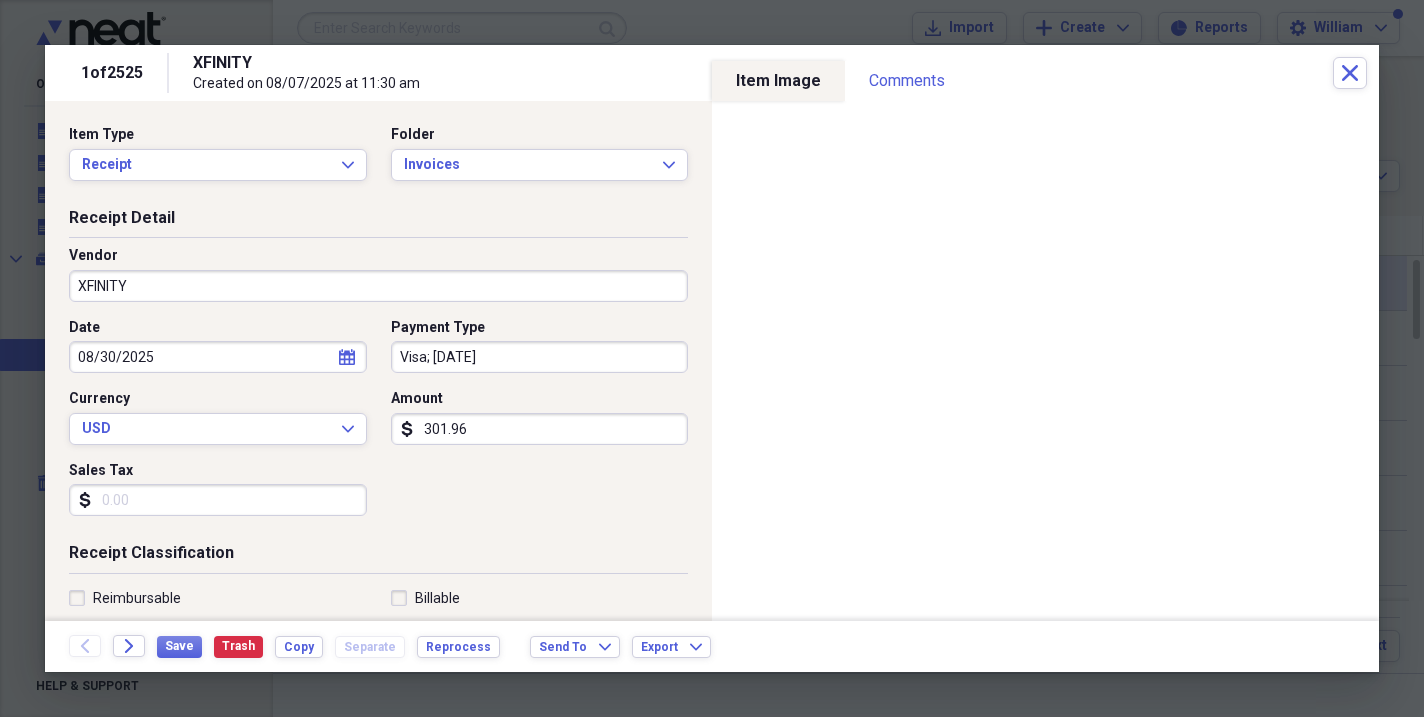 type on "Visa; [DATE]" 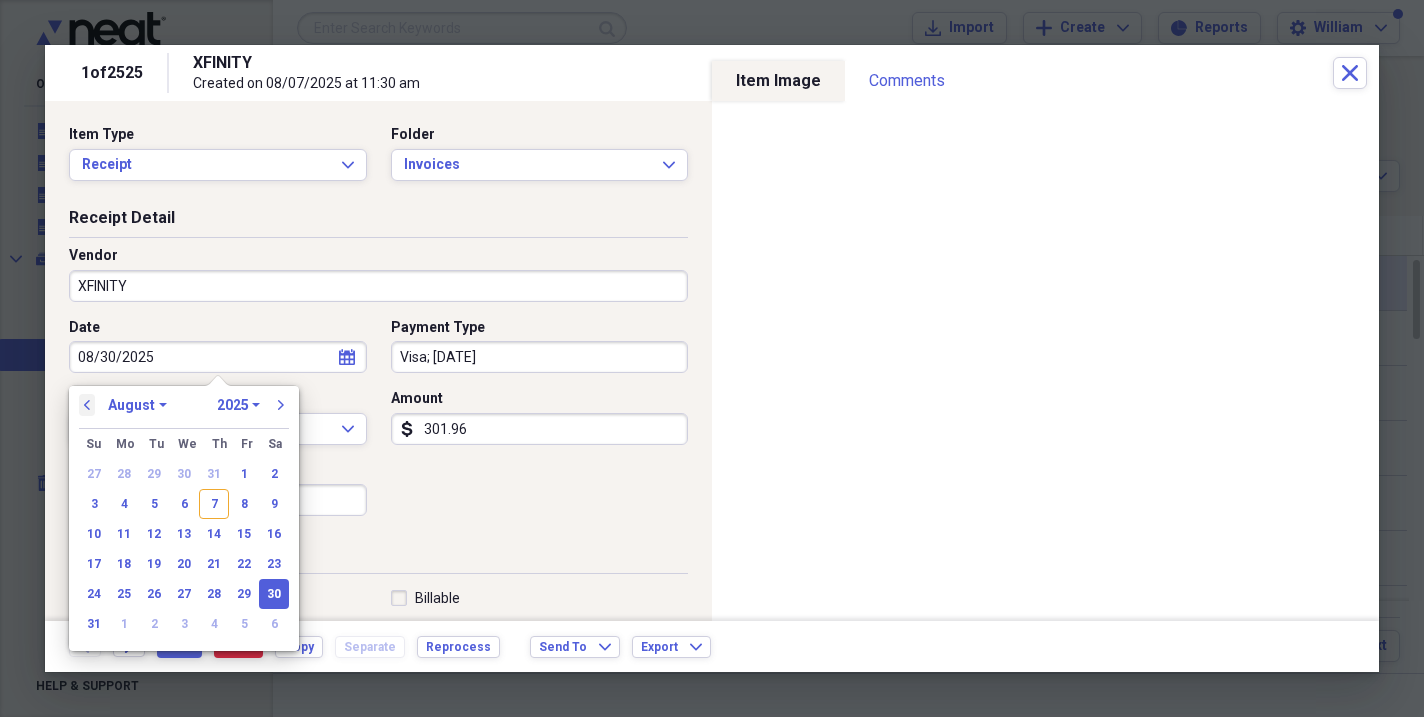click on "previous" at bounding box center [87, 405] 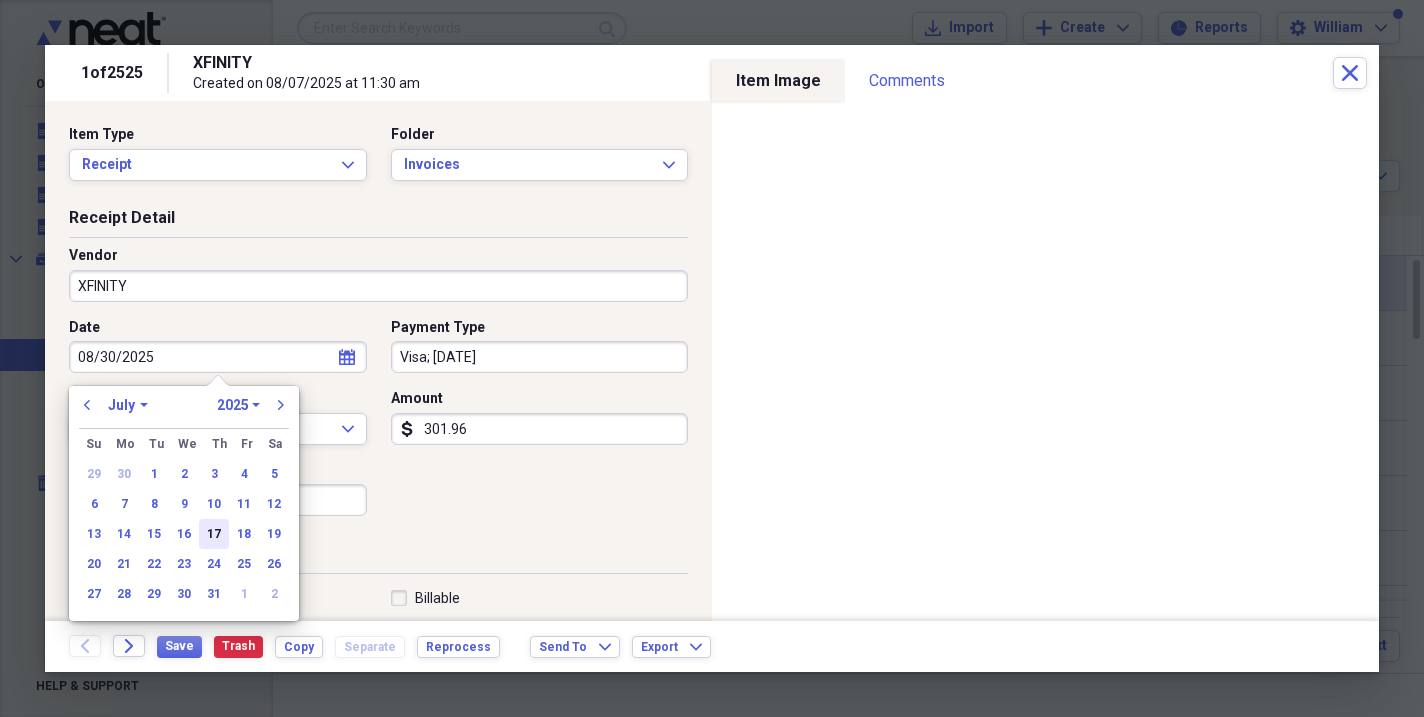 click on "17" at bounding box center [214, 534] 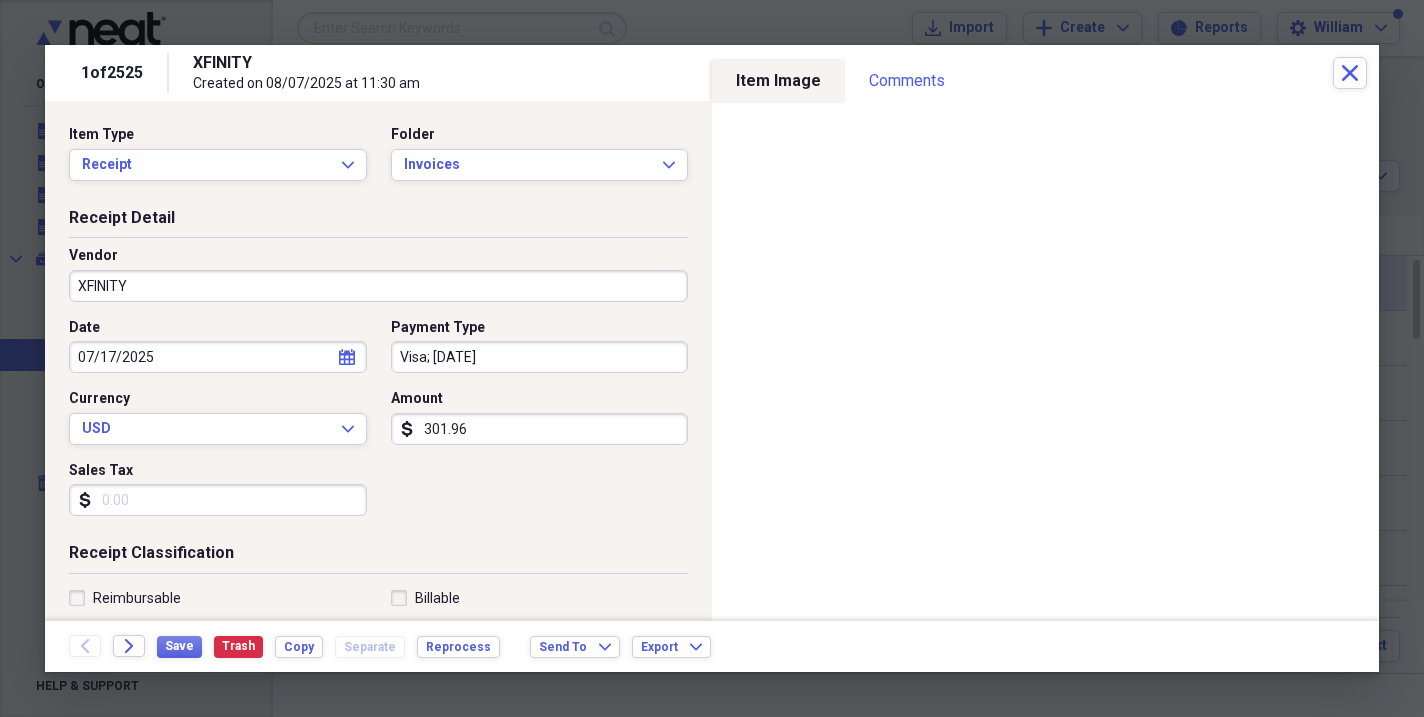 scroll, scrollTop: 0, scrollLeft: 0, axis: both 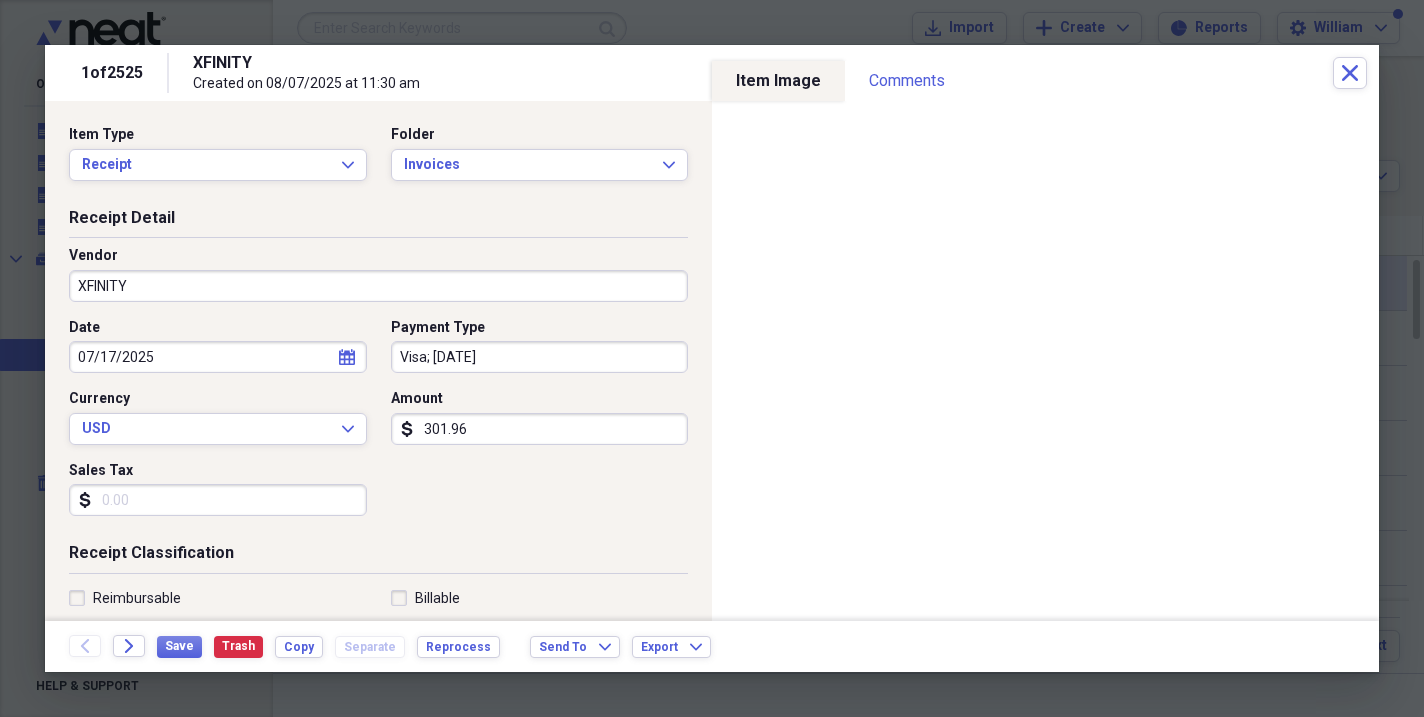 click on "Visa; [DATE]" at bounding box center (540, 357) 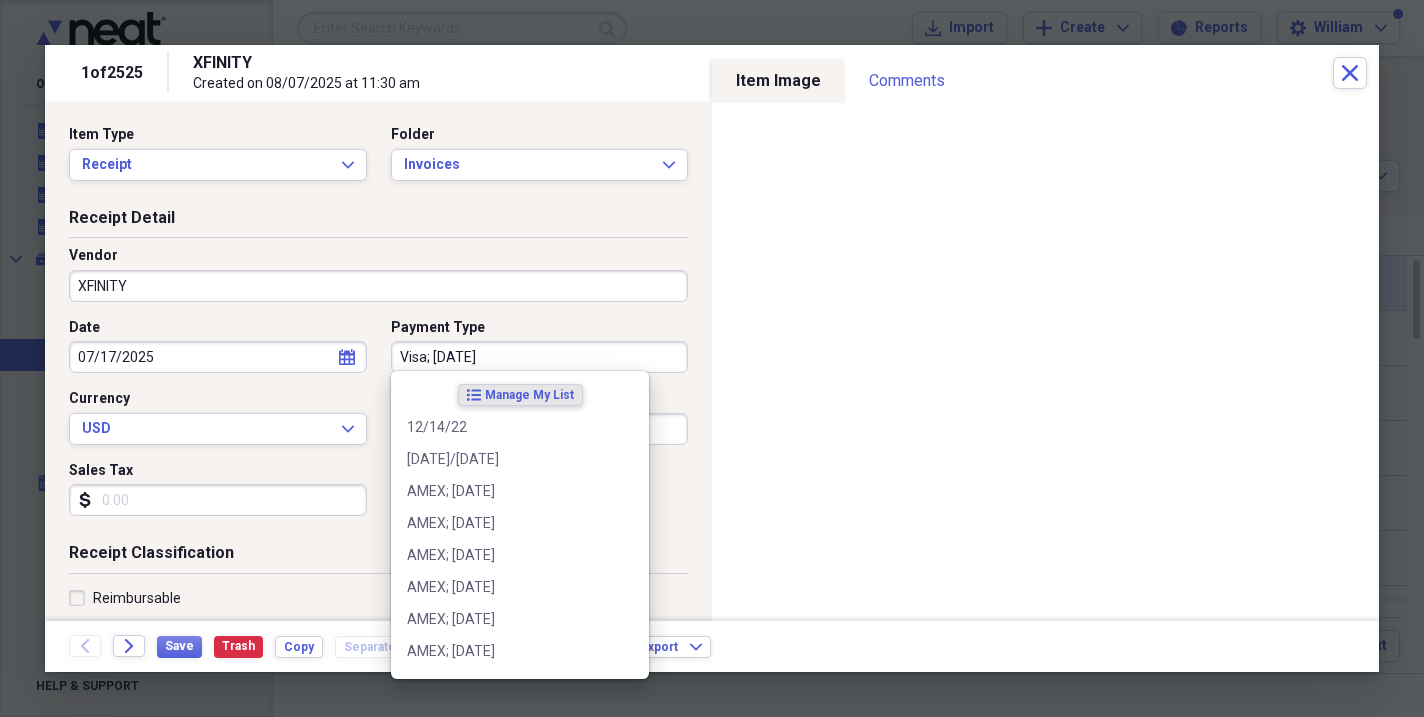 click on "Visa; [DATE]" at bounding box center (540, 357) 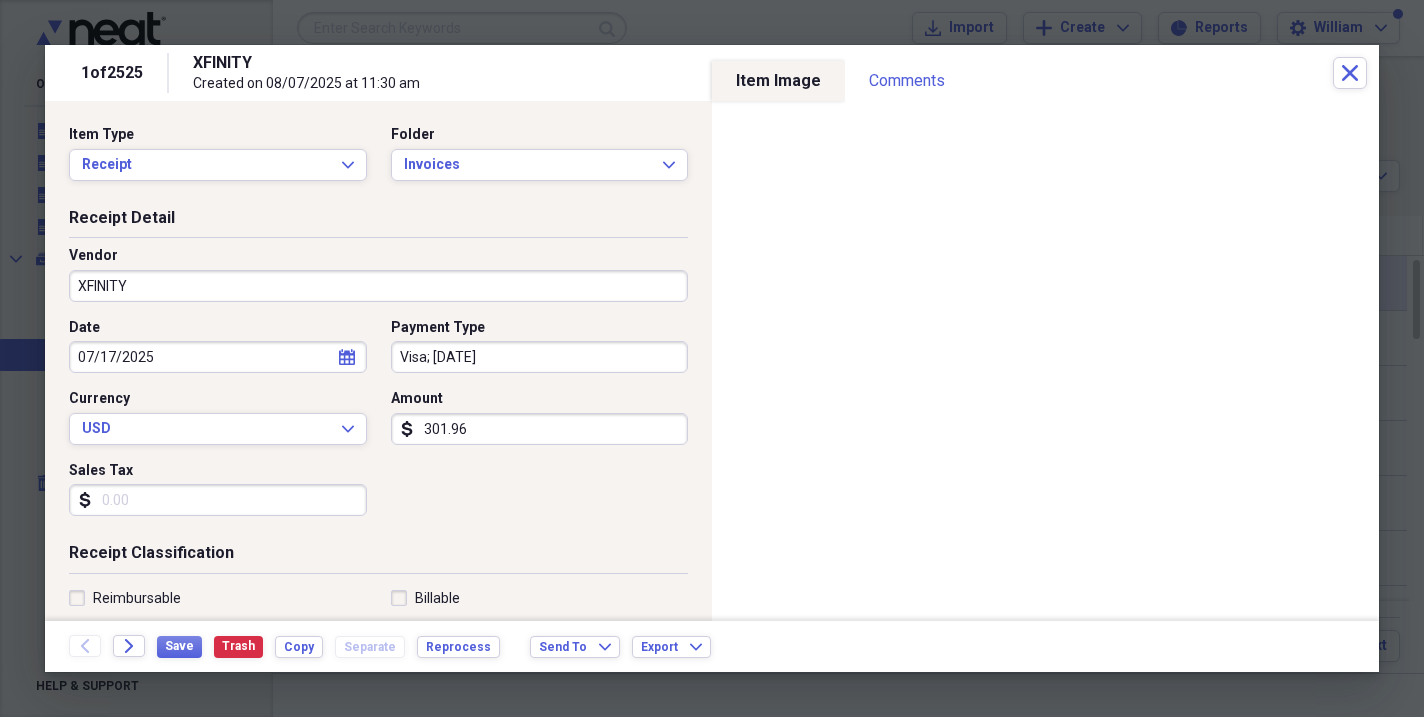click on "Visa; [DATE]" at bounding box center (540, 357) 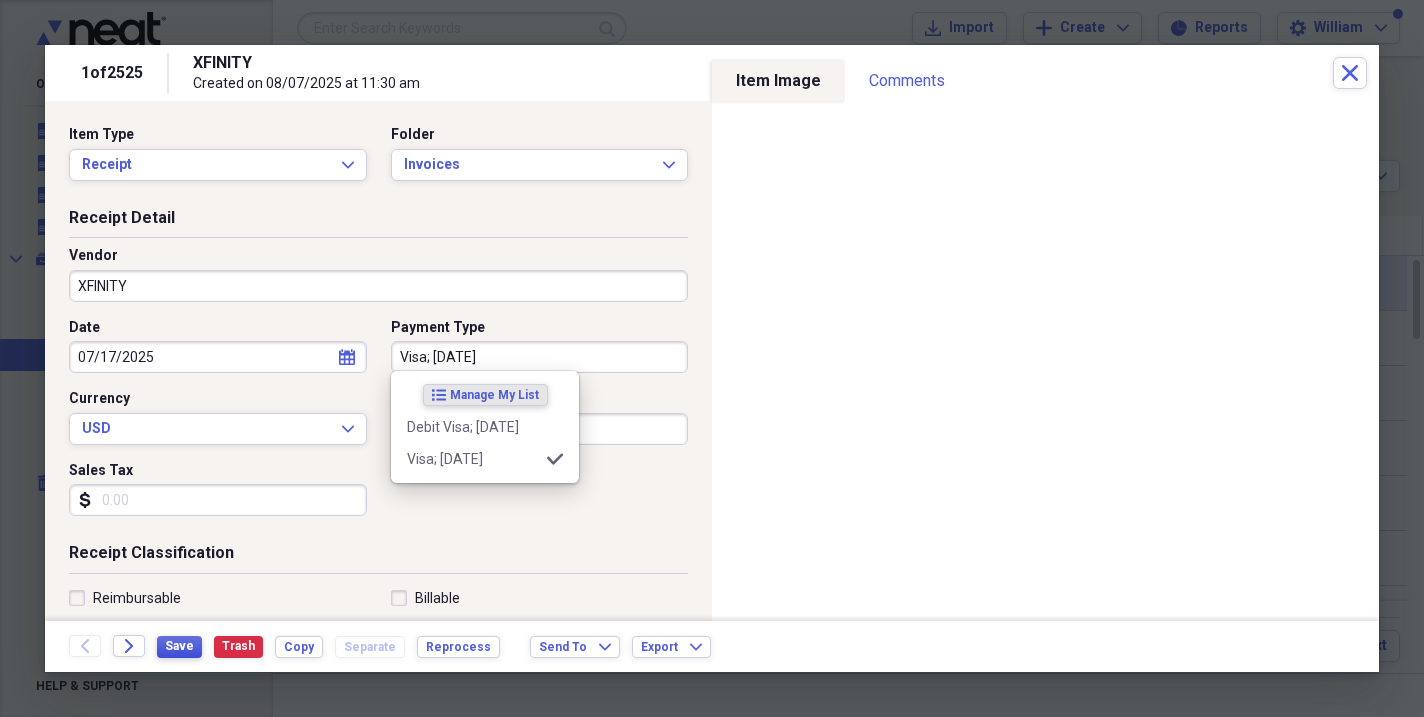 type on "Visa; [DATE]" 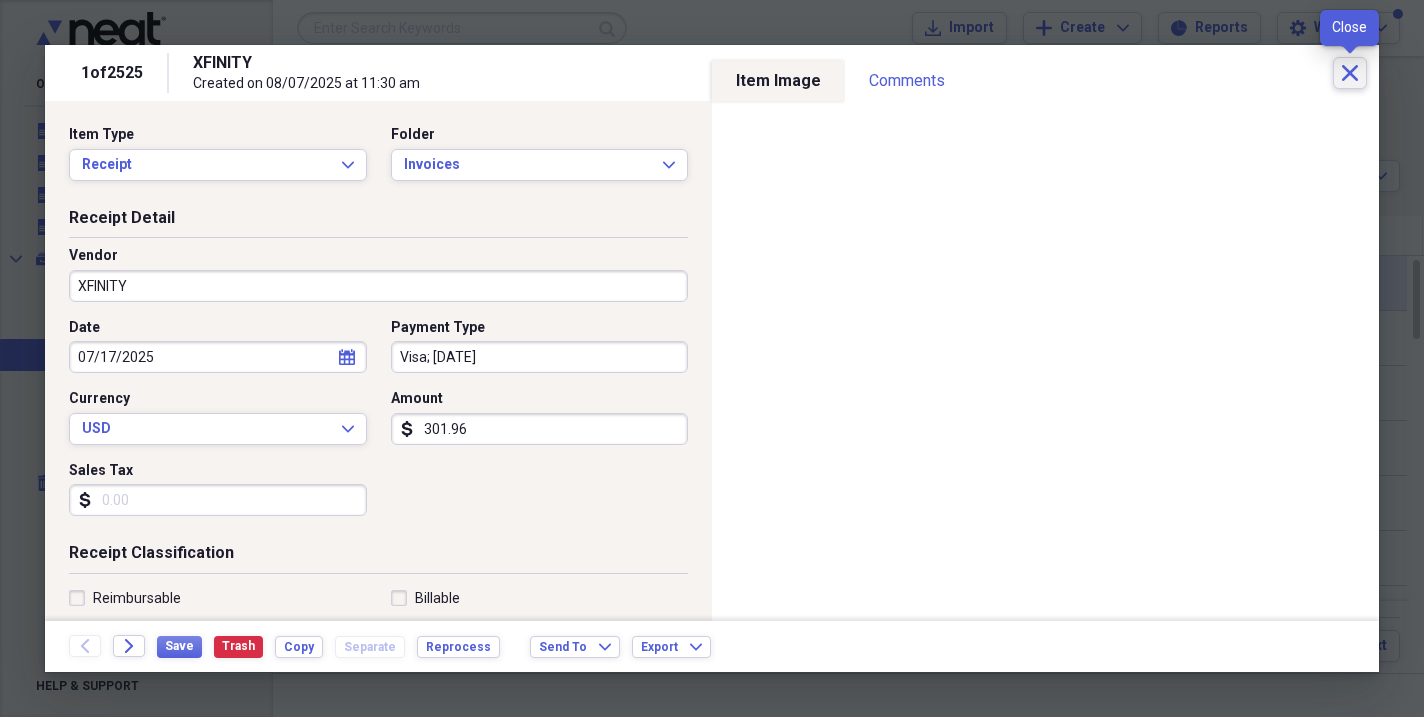 click on "Close" 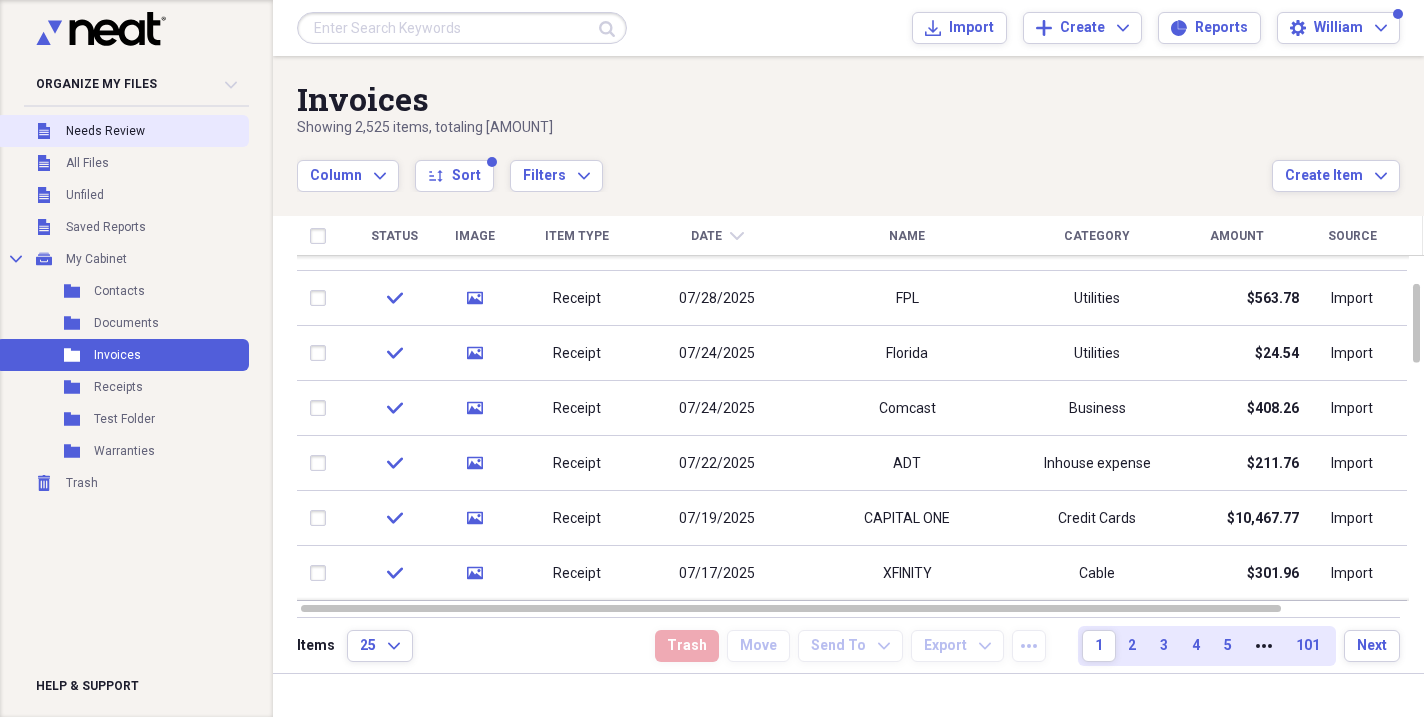 click on "Needs Review" at bounding box center [105, 131] 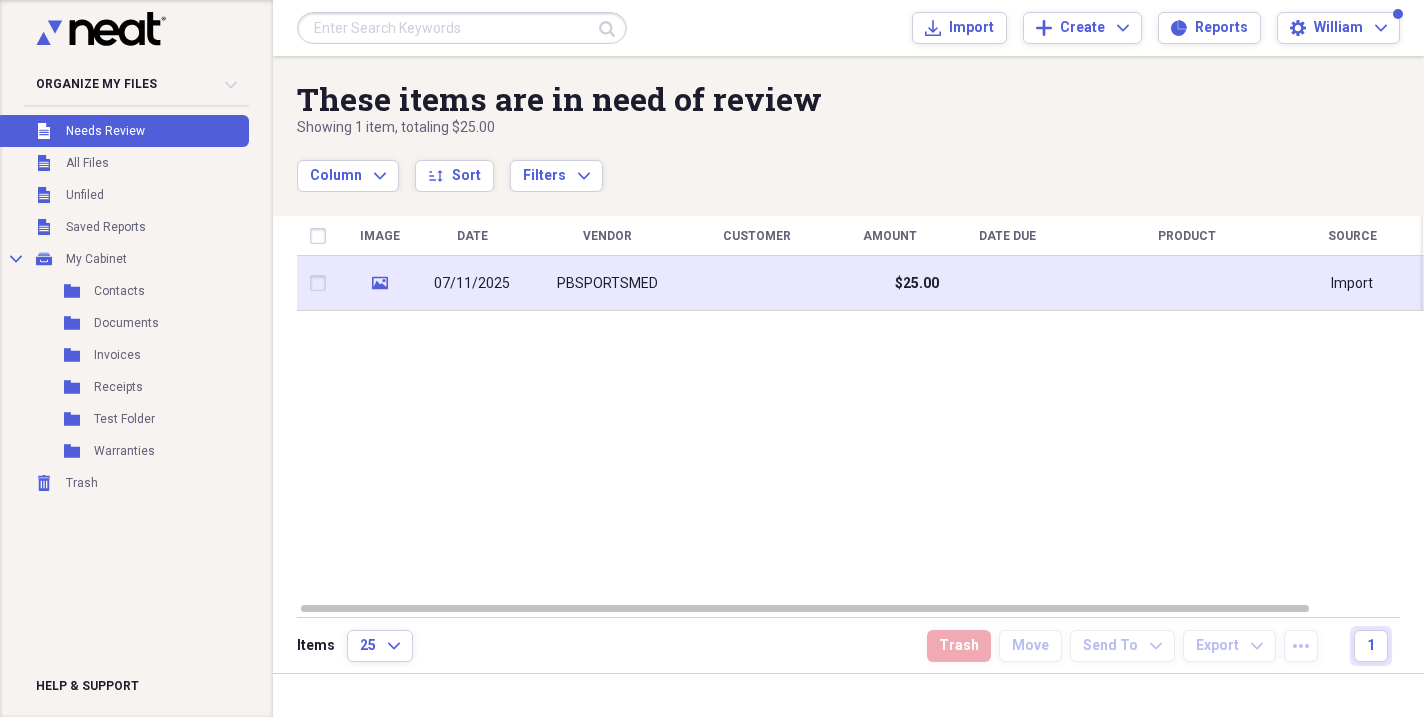 click on "07/11/2025" at bounding box center [472, 284] 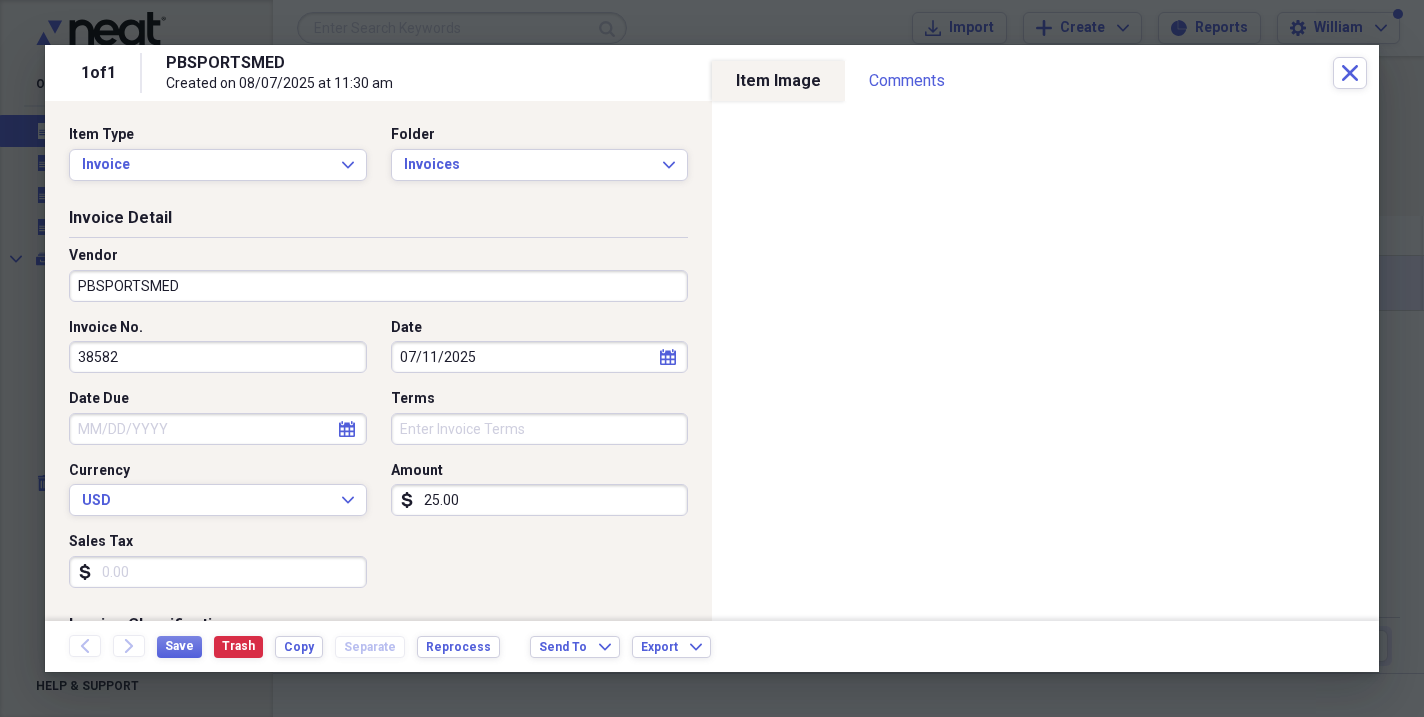 click on "PBSPORTSMED" at bounding box center (378, 286) 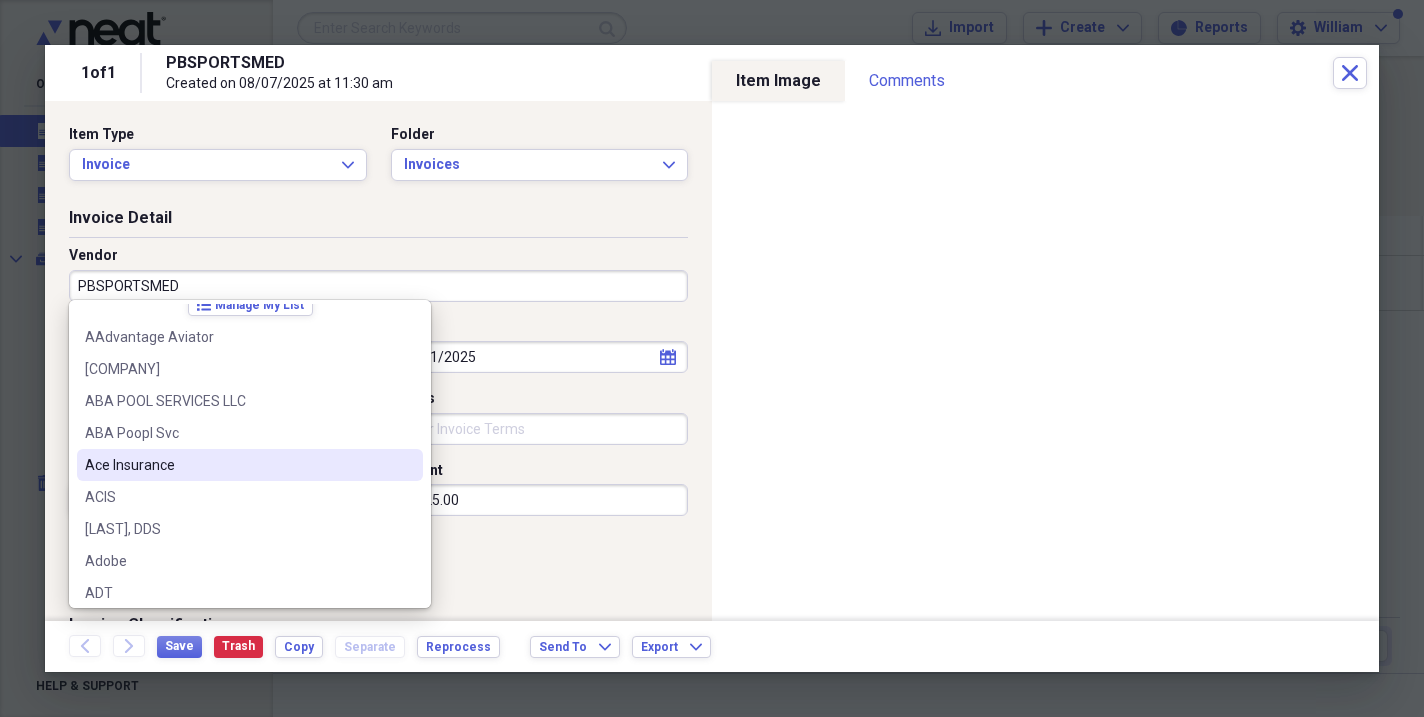 scroll, scrollTop: 0, scrollLeft: 0, axis: both 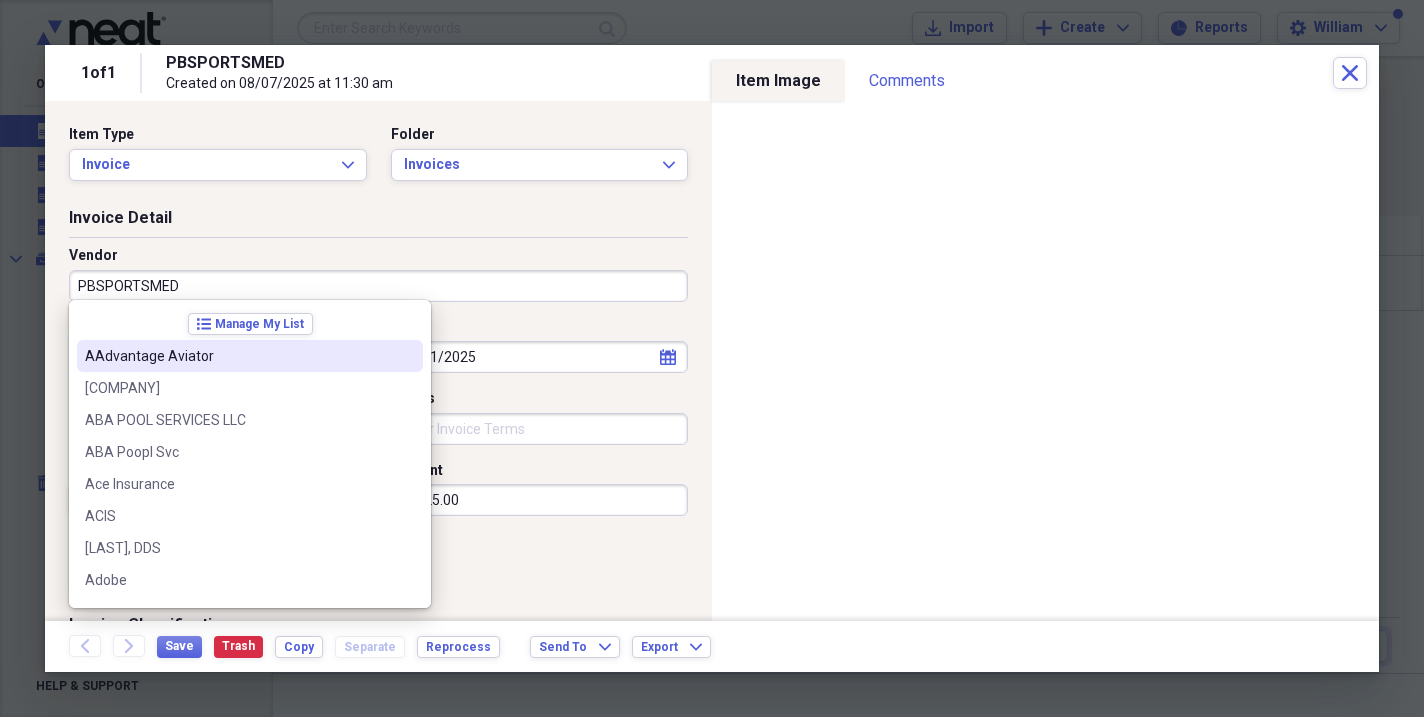 click on "Vendor" at bounding box center (378, 256) 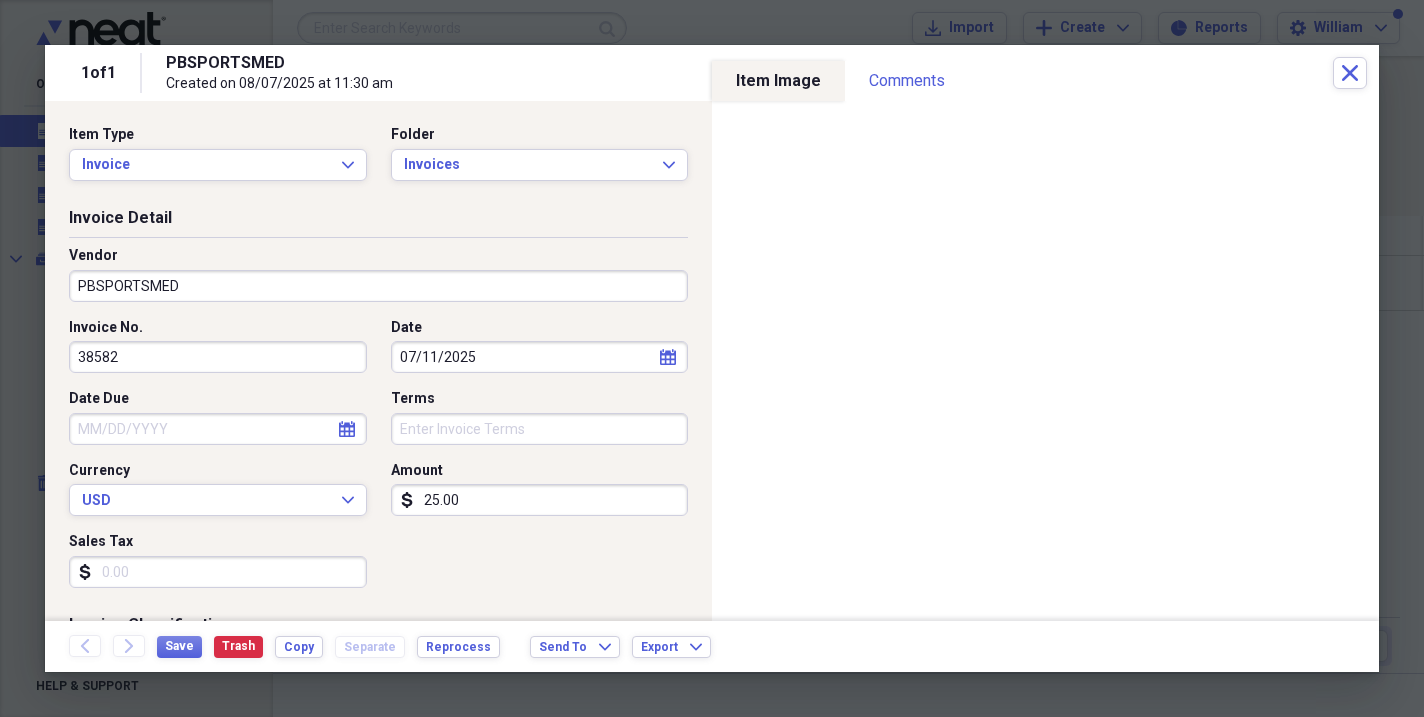 scroll, scrollTop: 0, scrollLeft: 0, axis: both 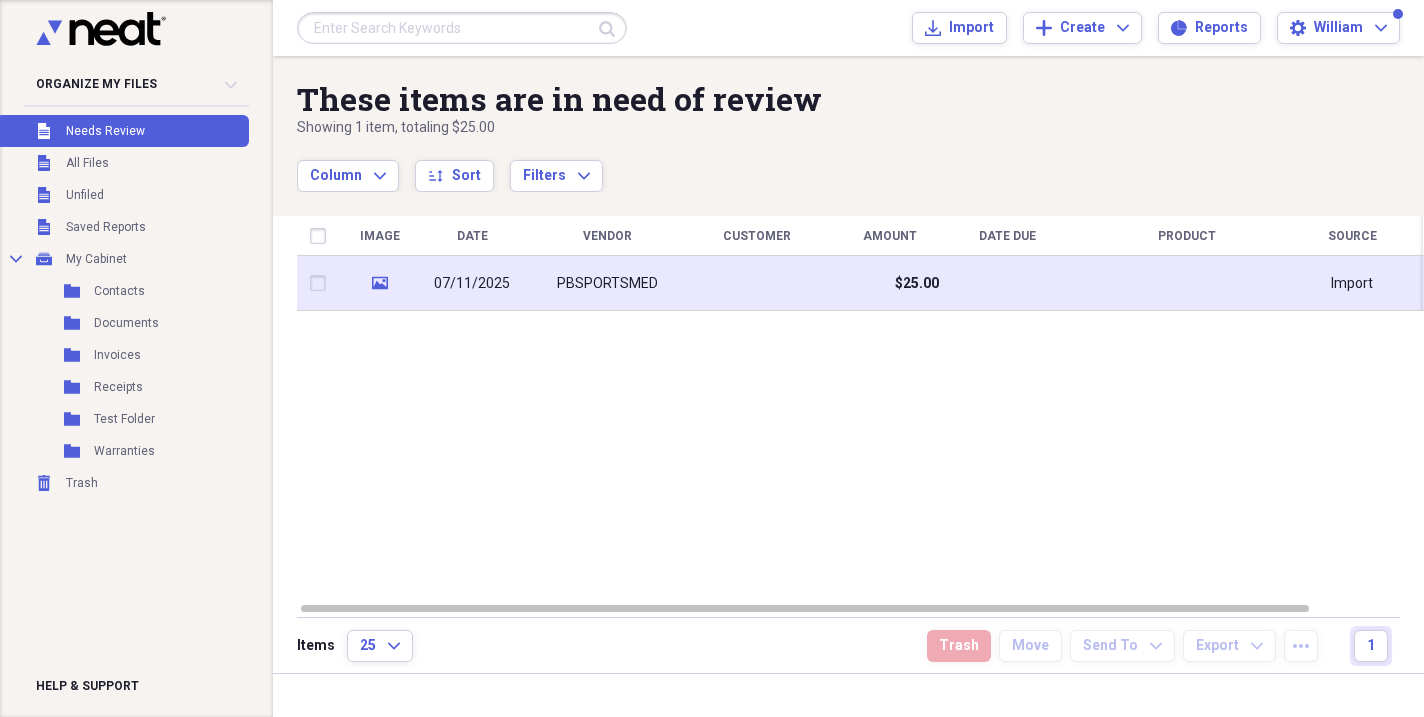 click on "PBSPORTSMED" at bounding box center (607, 283) 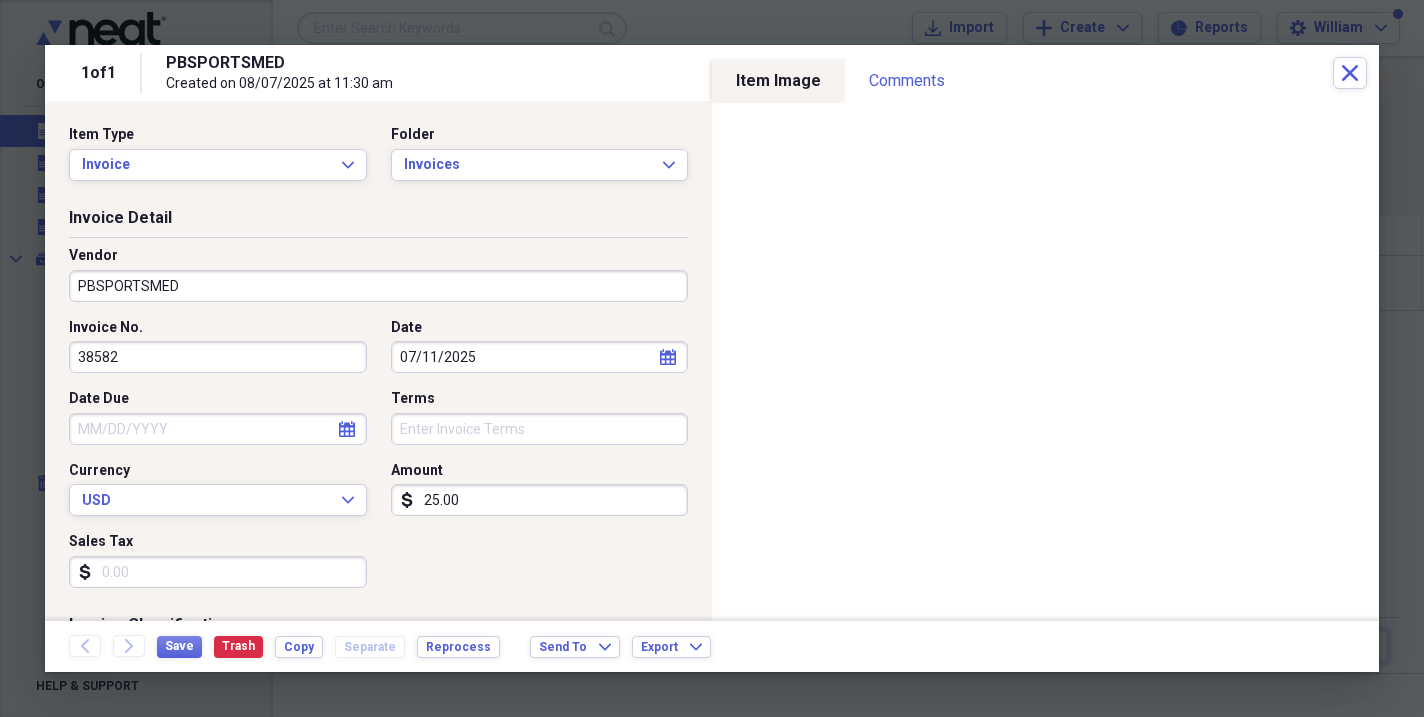 click on "Invoice No. 38582 Date [DATE] calendar Calendar Date Due calendar Calendar Terms Currency USD Expand Amount dollar-sign 25.00 Sales Tax dollar-sign" at bounding box center (378, 461) 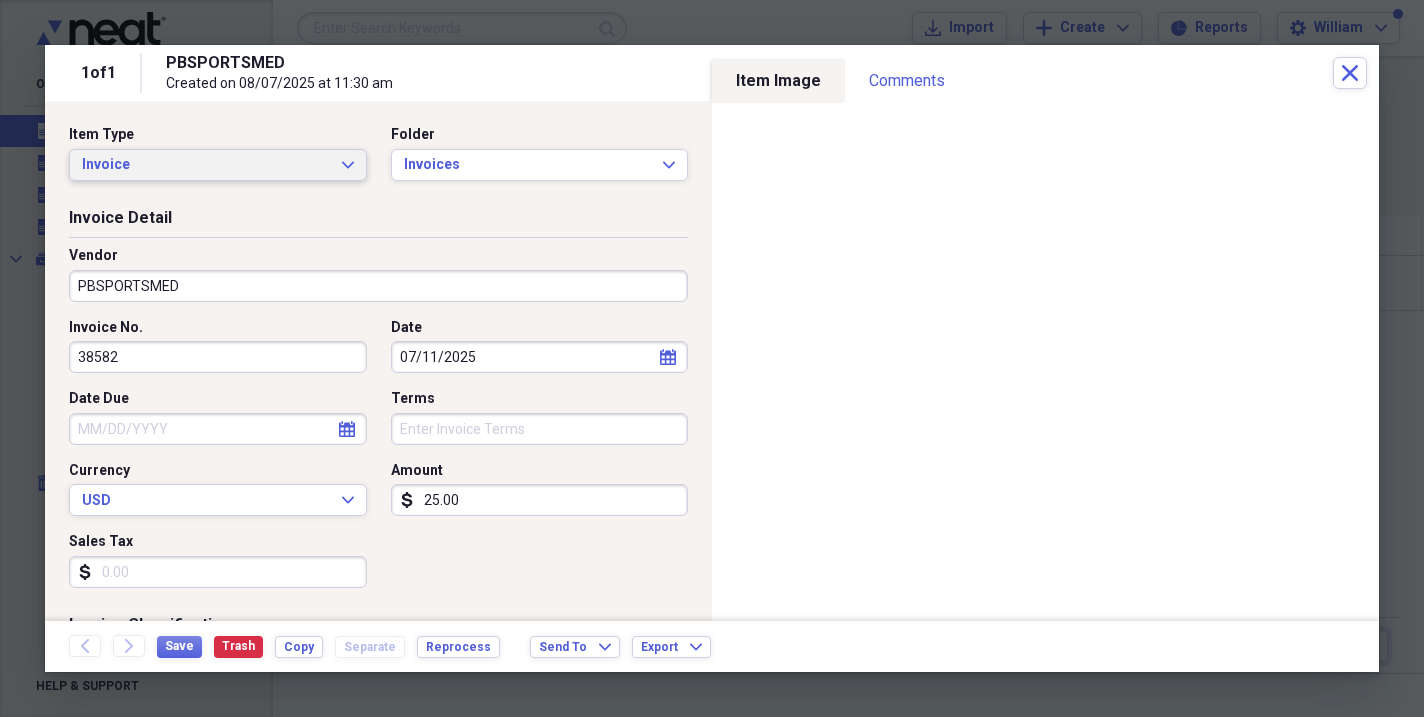 click on "Expand" 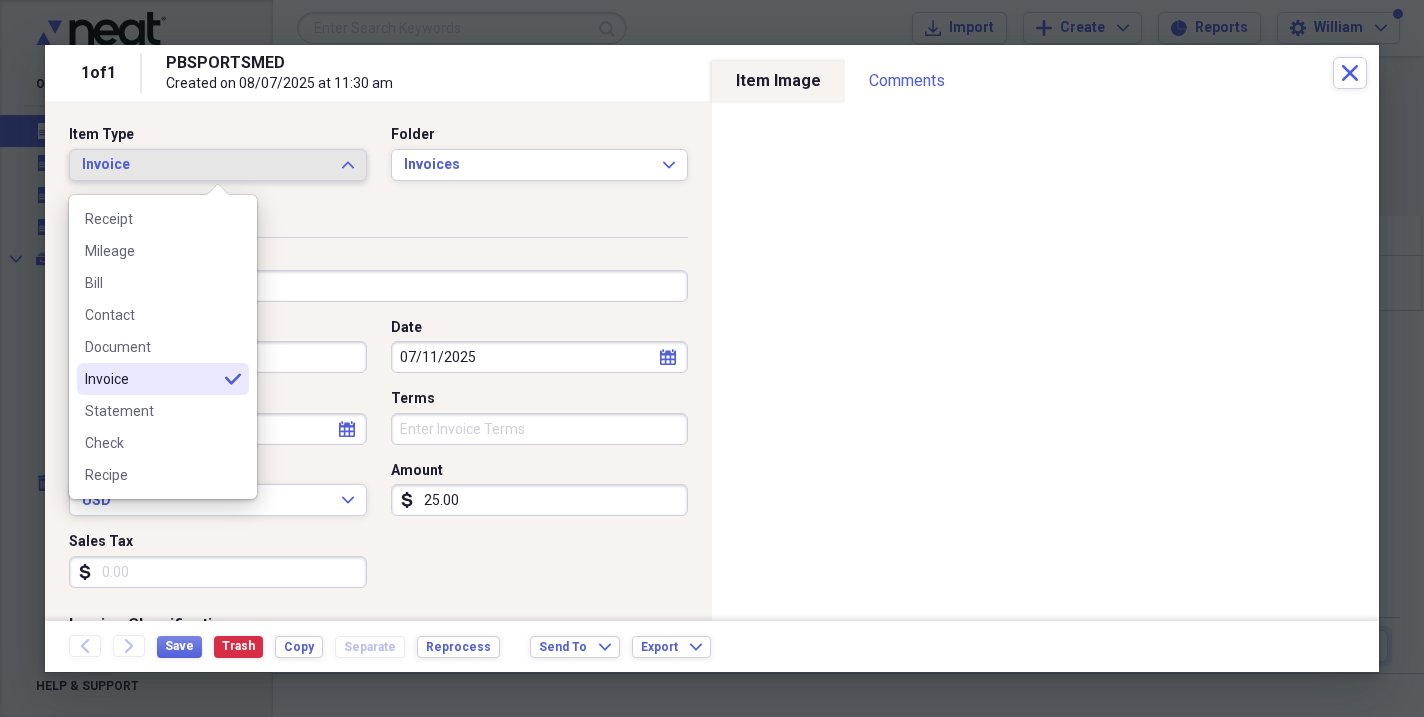 click on "Expand" 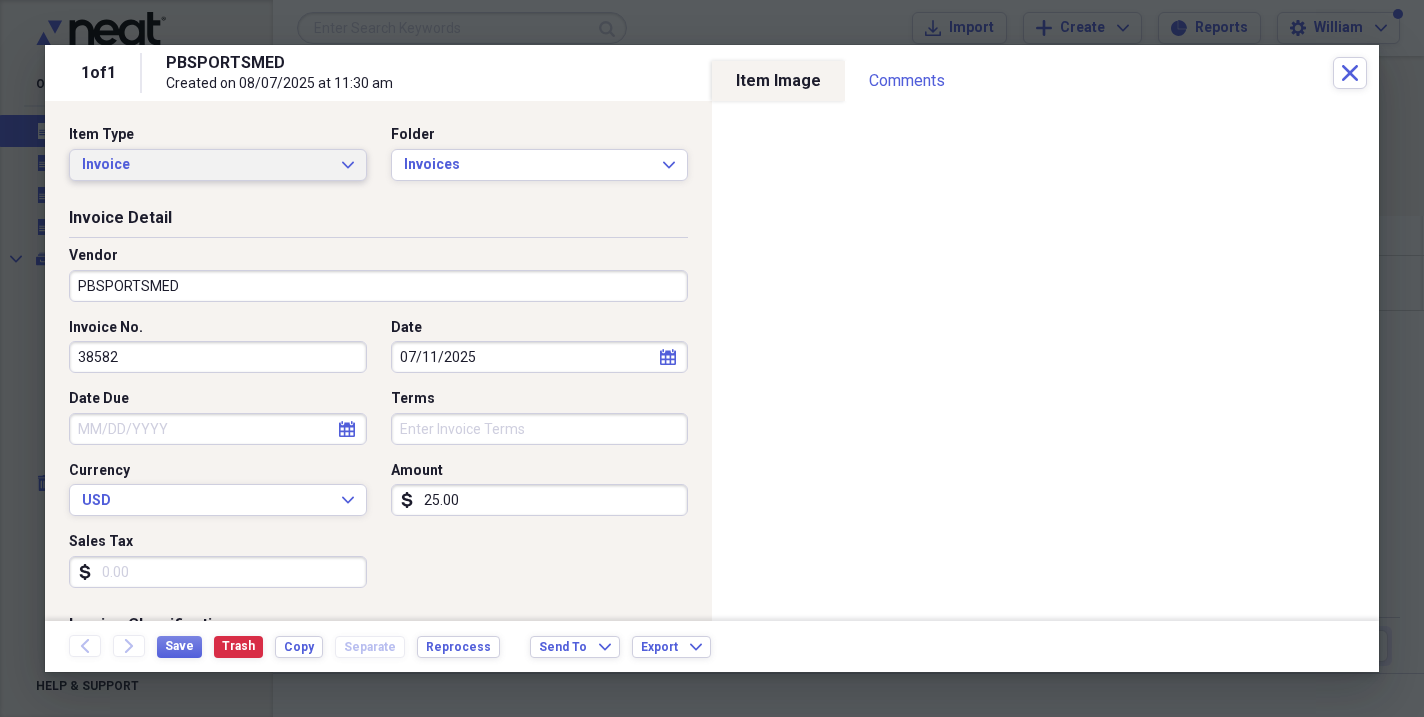 click on "Expand" 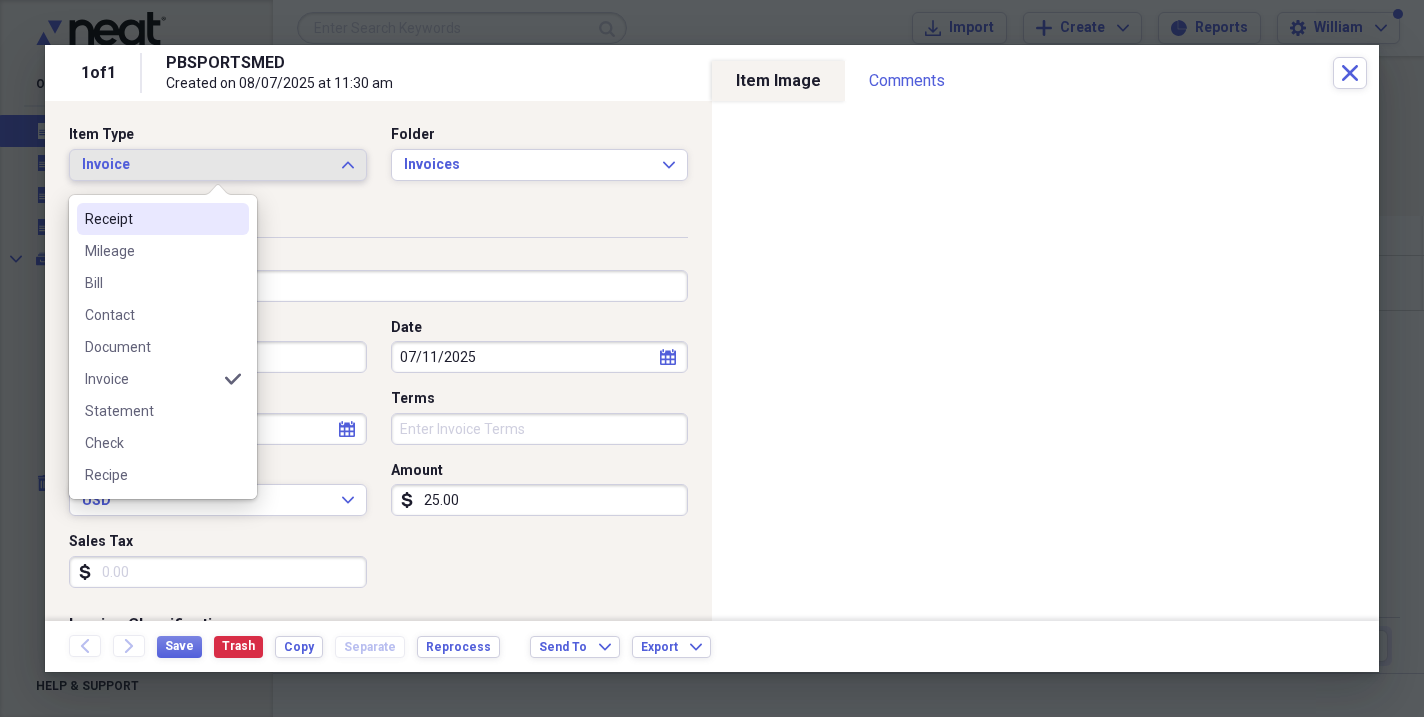 click on "Receipt" at bounding box center (151, 219) 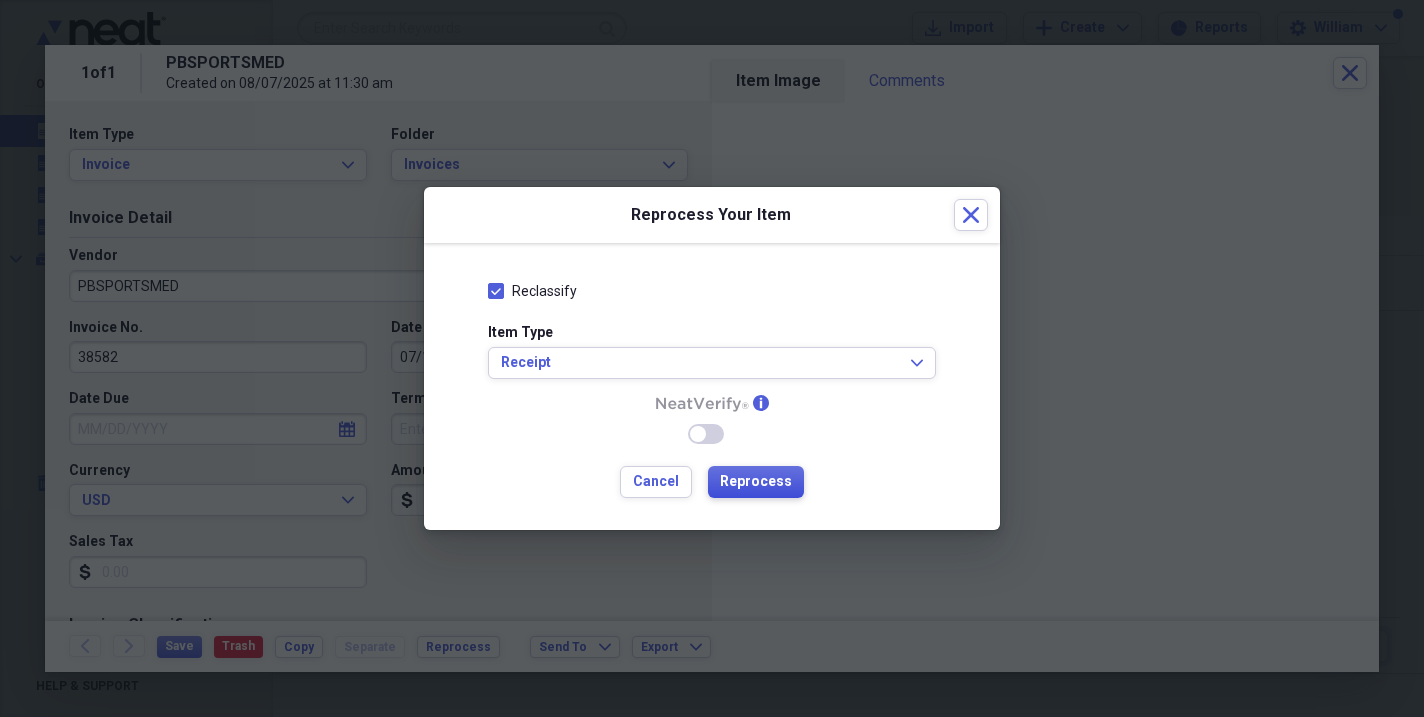 click on "Reprocess" at bounding box center (756, 482) 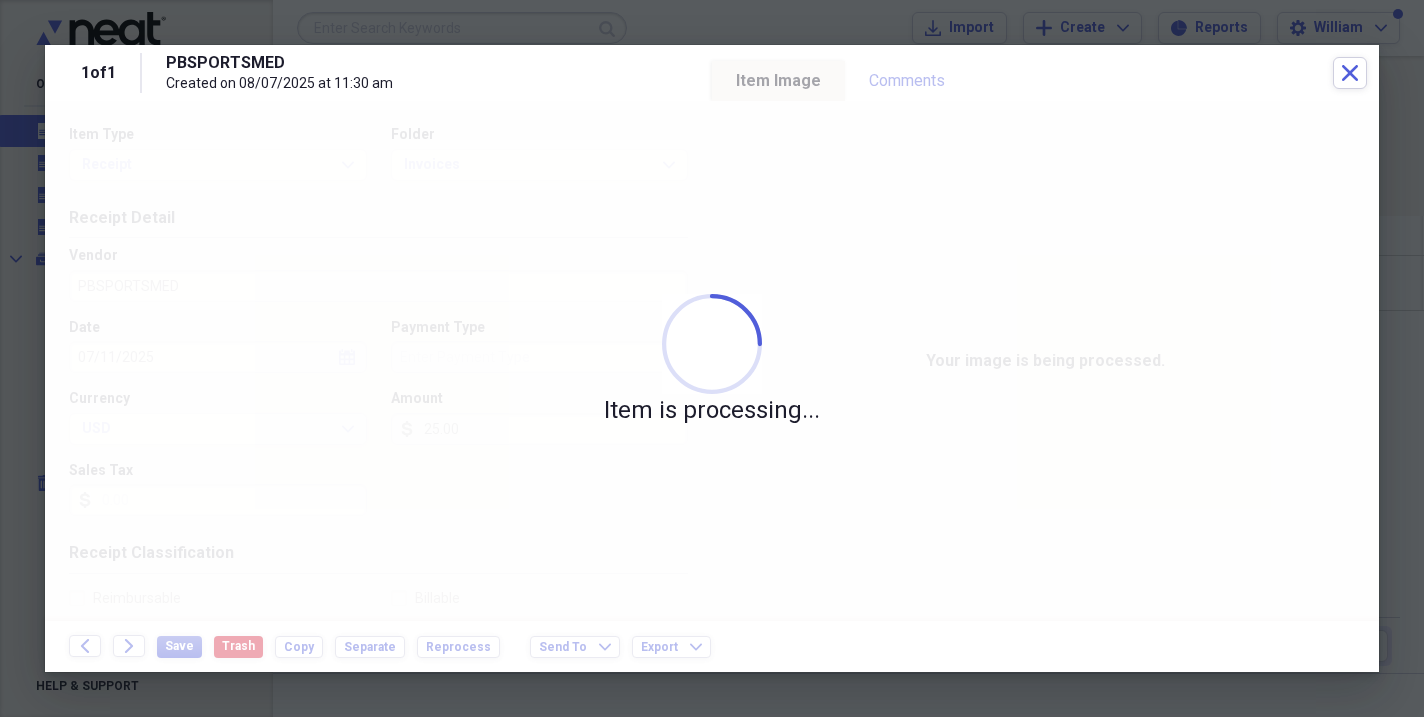 click on "Item is processing..." at bounding box center [712, 361] 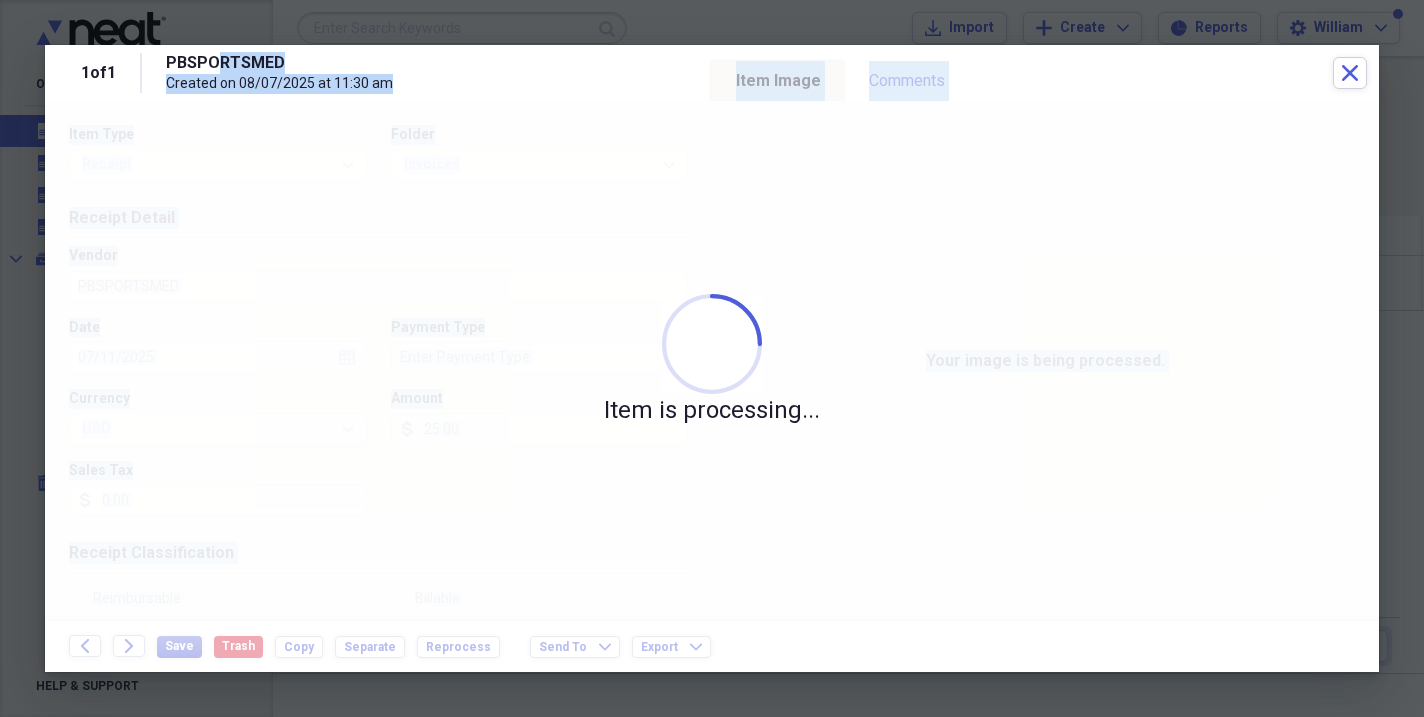 drag, startPoint x: 2, startPoint y: 272, endPoint x: 224, endPoint y: 49, distance: 314.6633 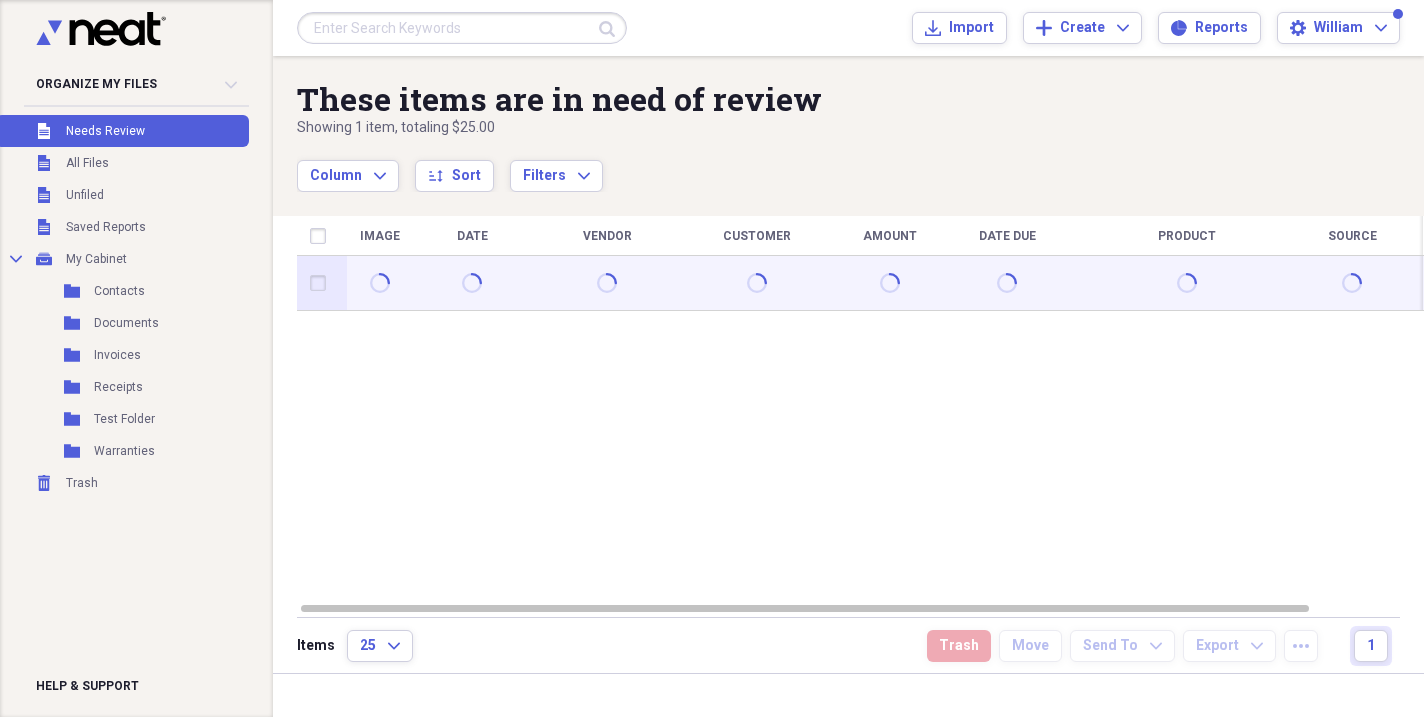 click at bounding box center [380, 283] 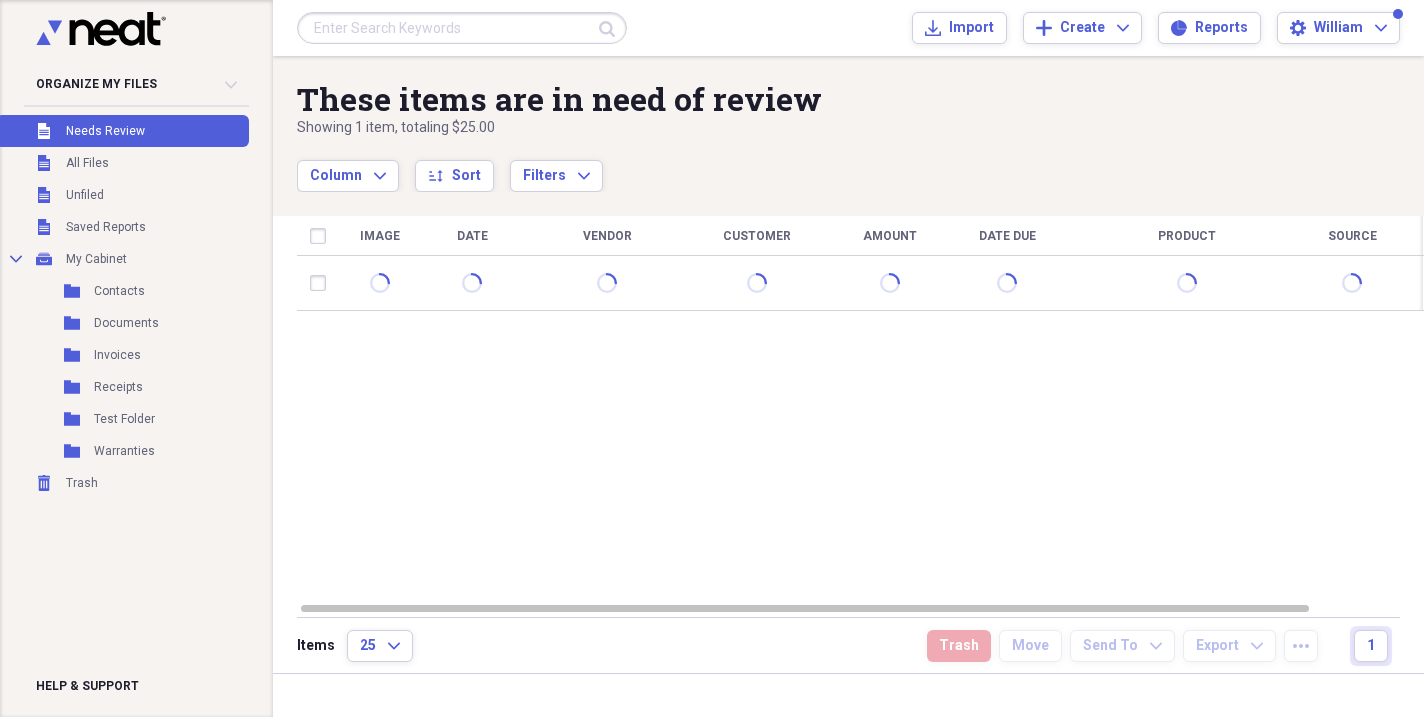 click at bounding box center (136, 108) 